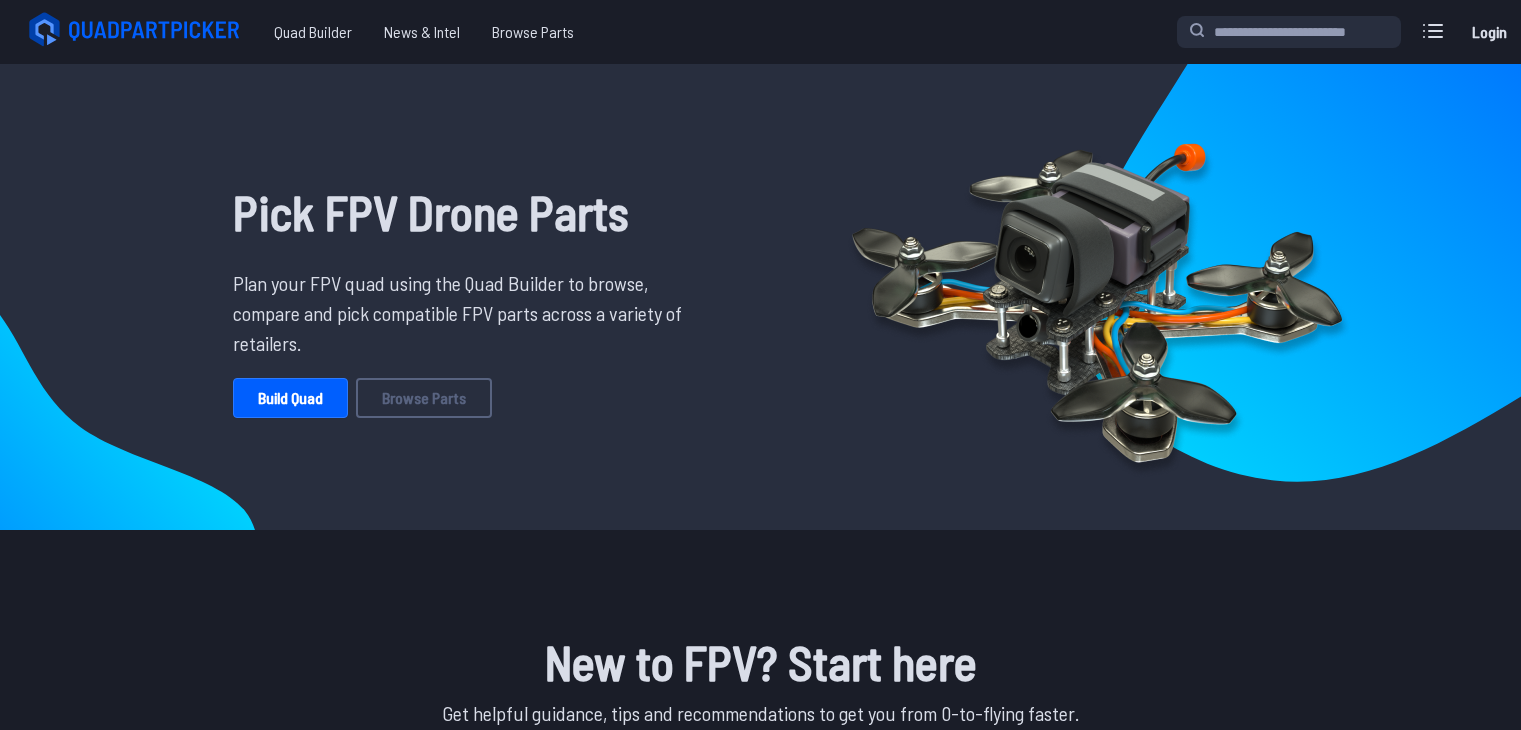 scroll, scrollTop: 0, scrollLeft: 0, axis: both 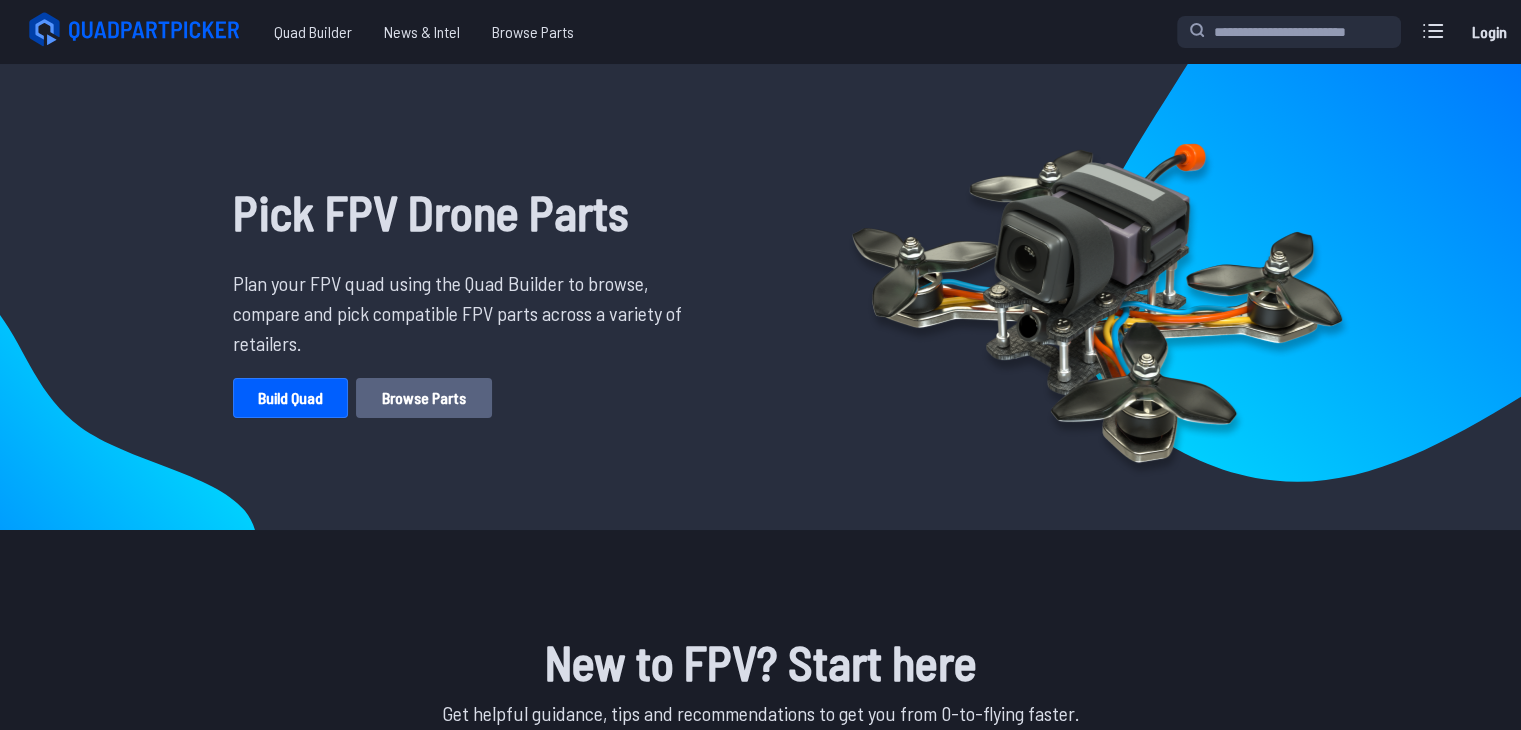 click on "Browse Parts" at bounding box center [424, 398] 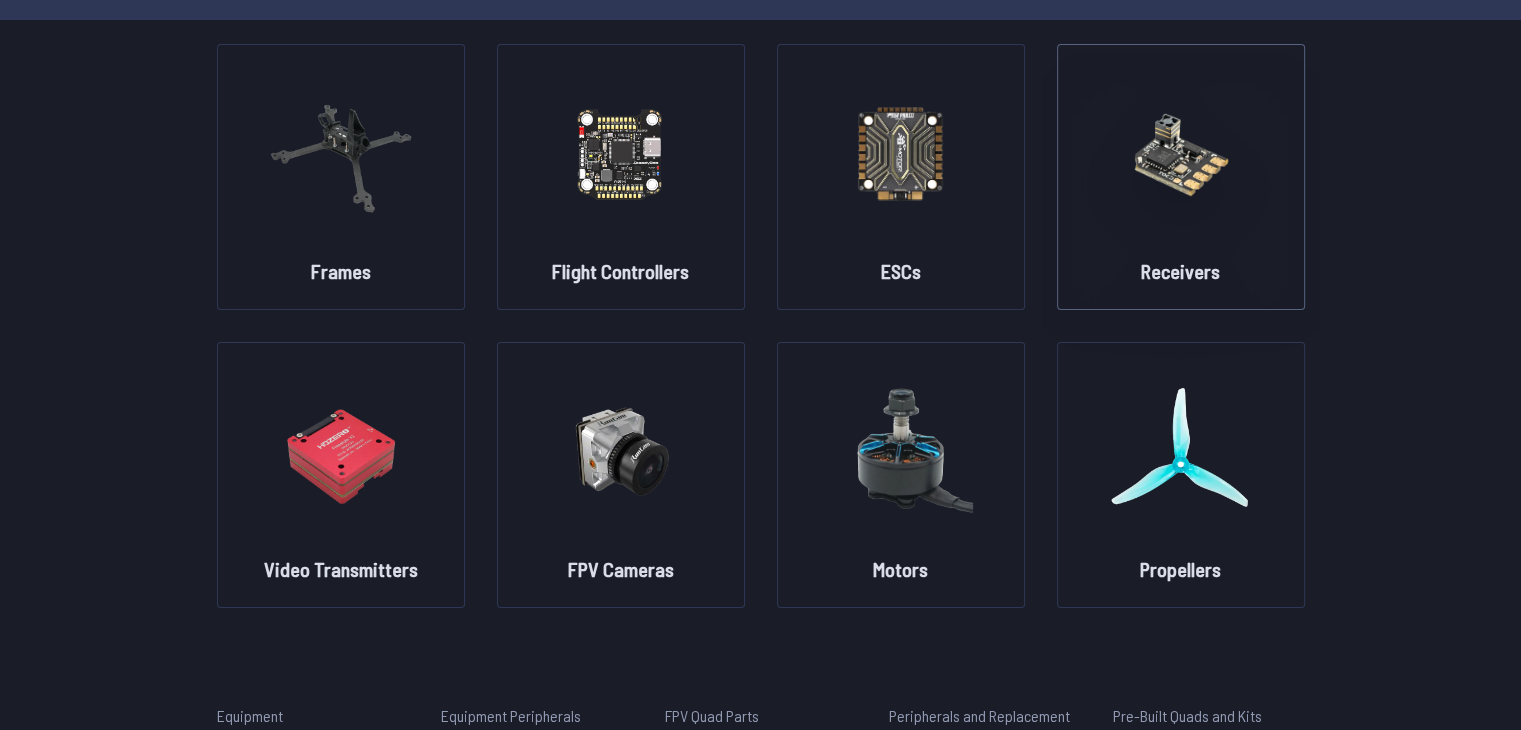scroll, scrollTop: 152, scrollLeft: 0, axis: vertical 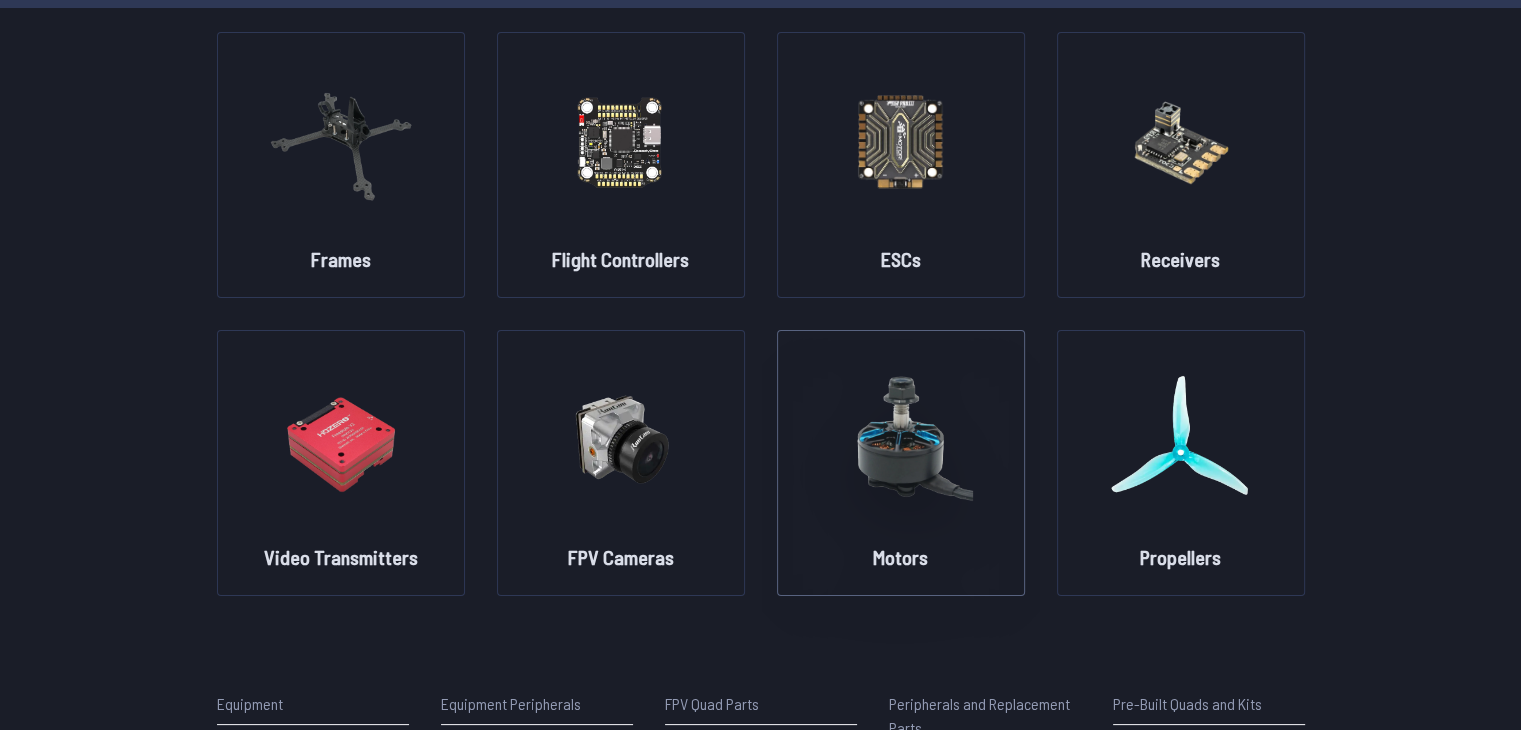 click at bounding box center (901, 439) 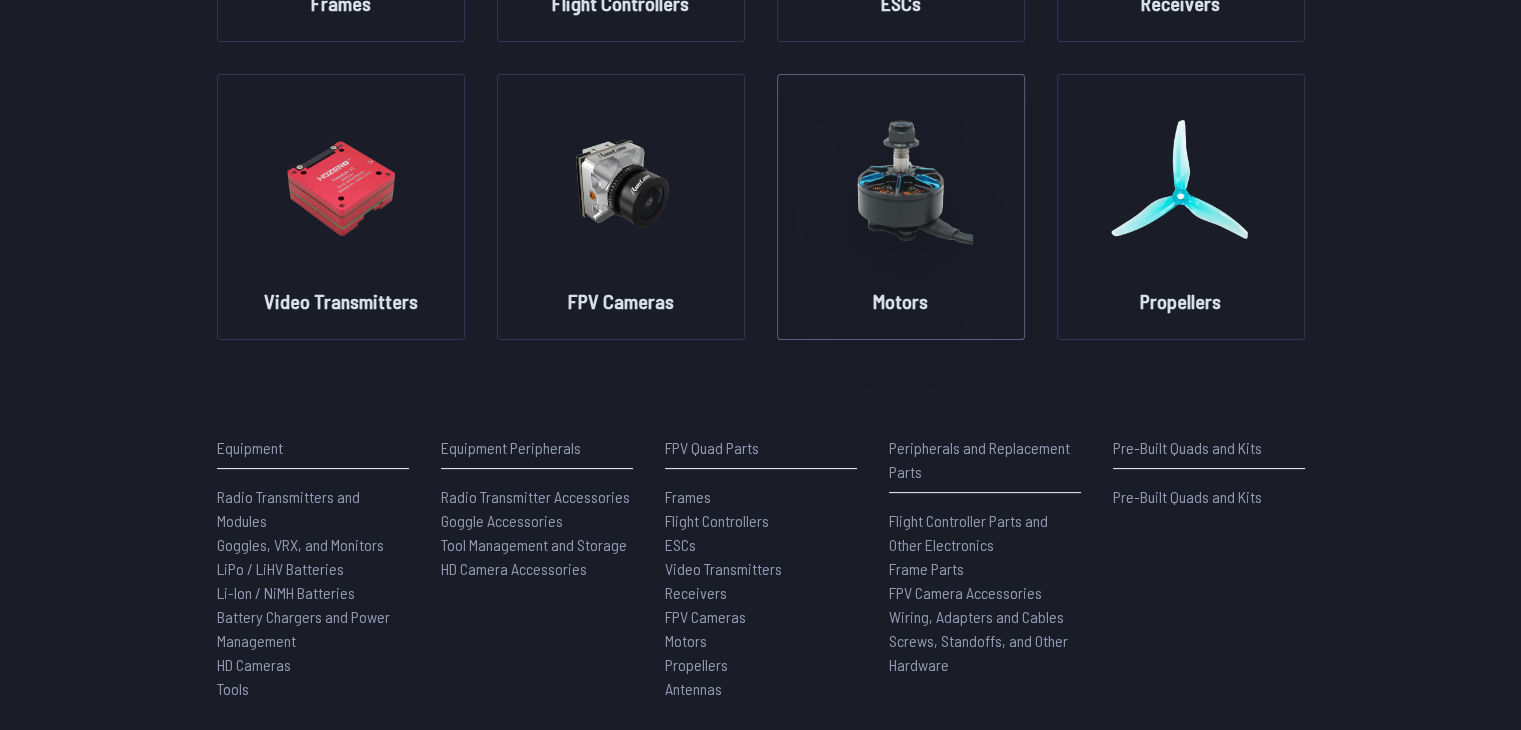scroll, scrollTop: 412, scrollLeft: 0, axis: vertical 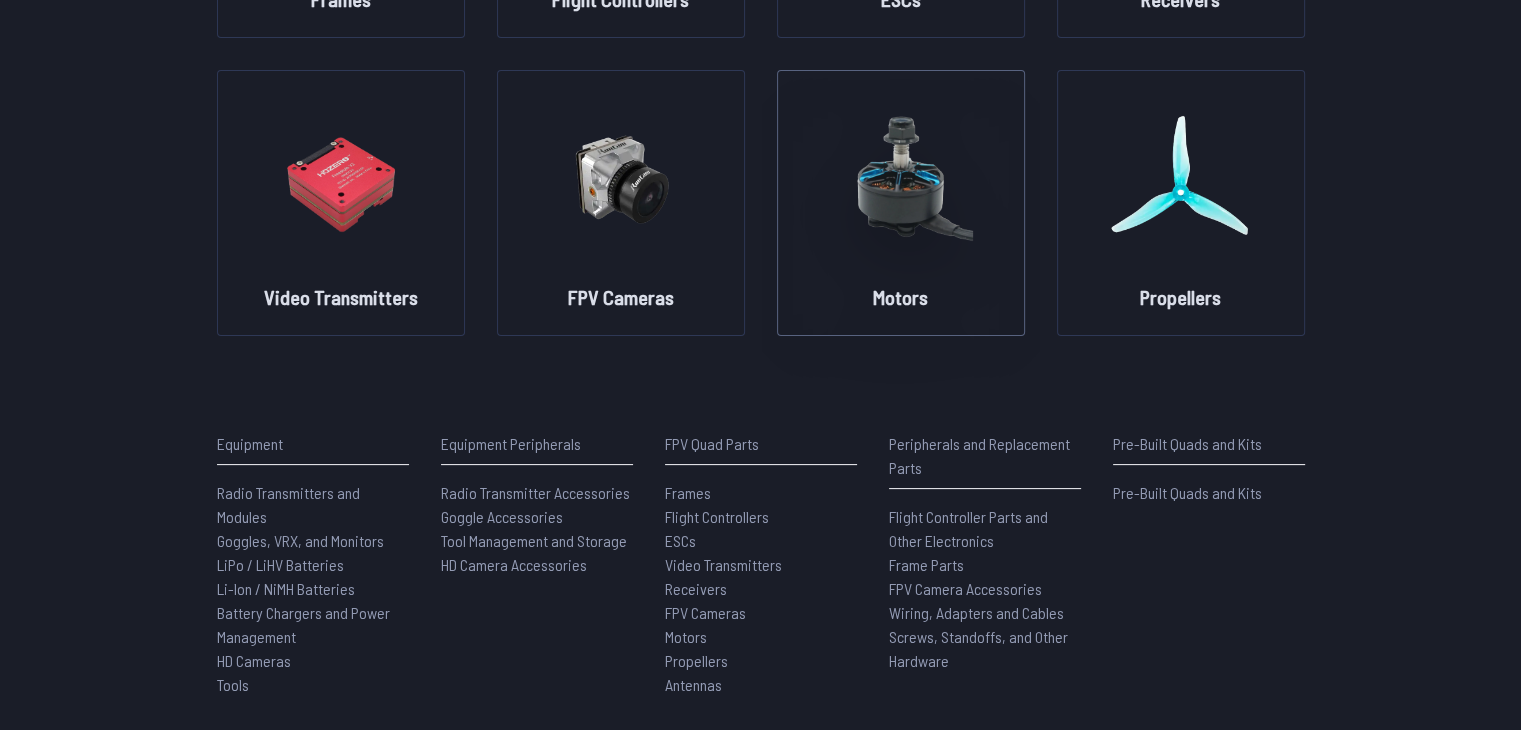 click at bounding box center [901, 179] 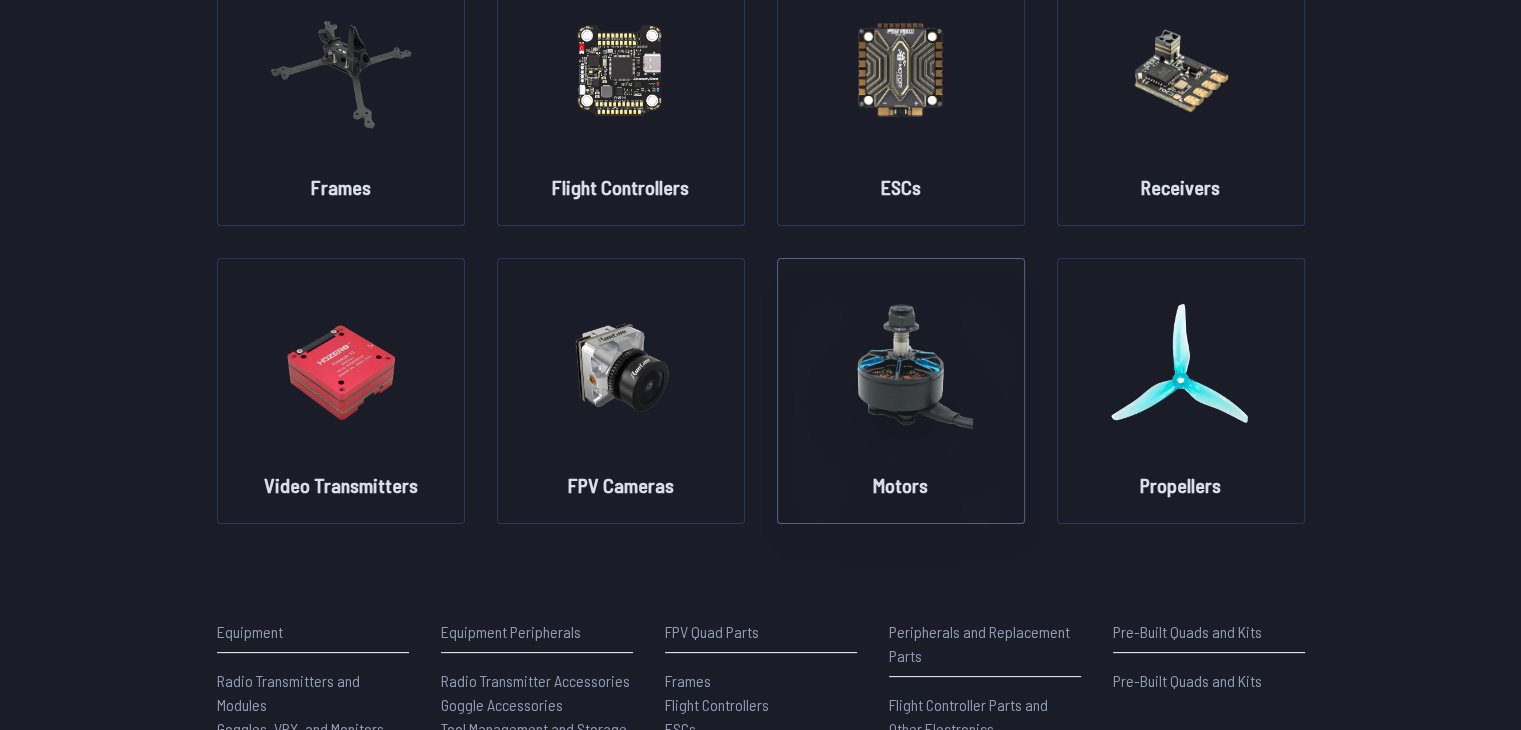 scroll, scrollTop: 220, scrollLeft: 0, axis: vertical 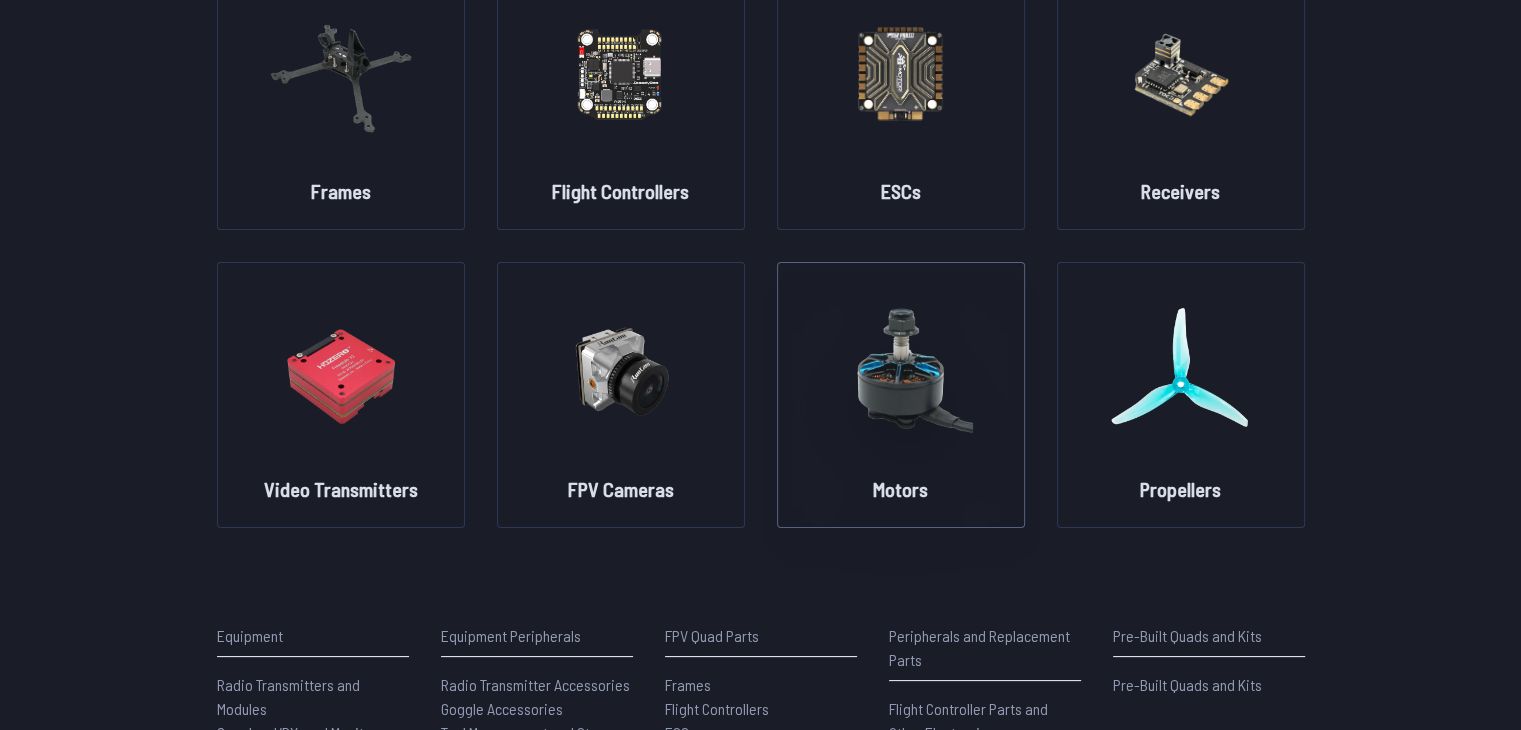 click at bounding box center [901, 371] 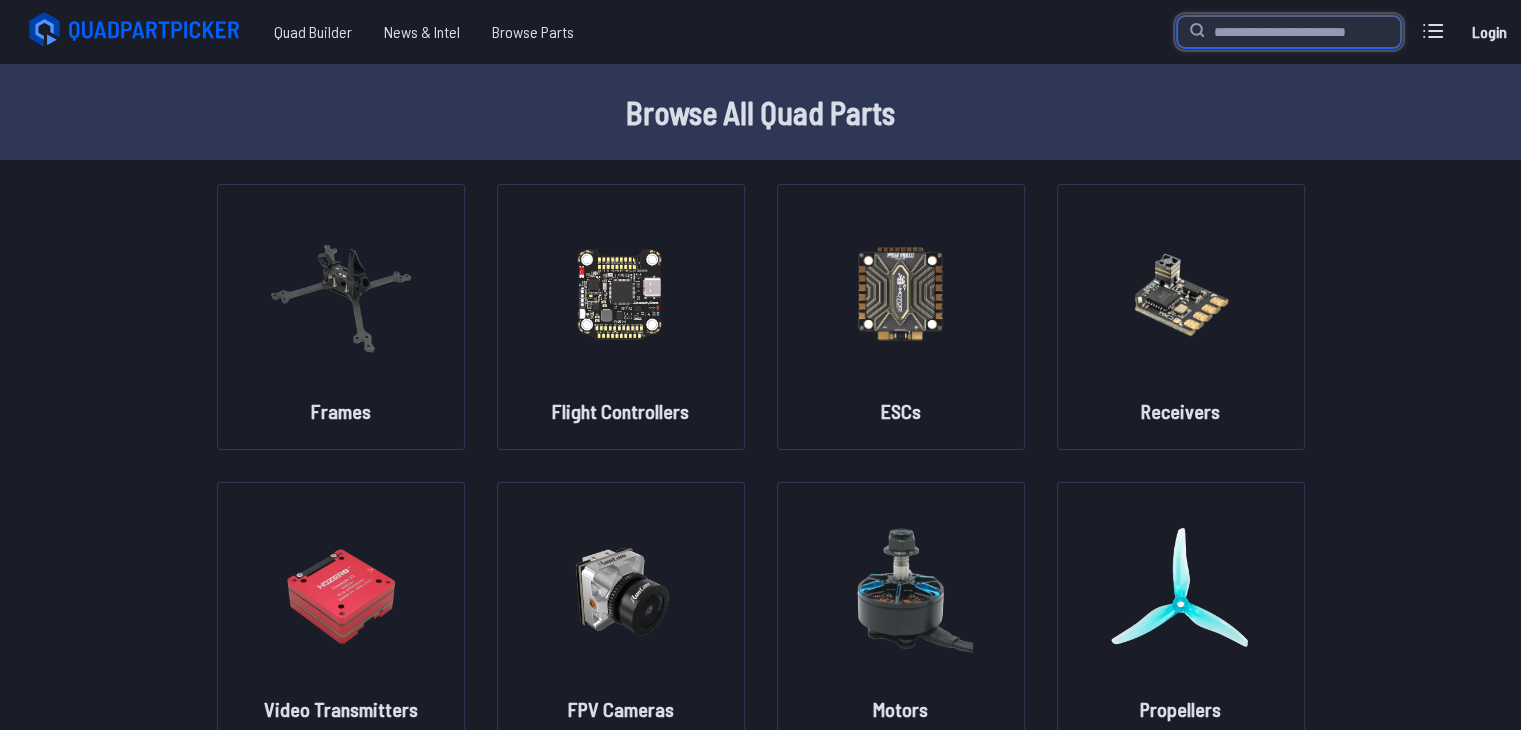 click at bounding box center (1289, 32) 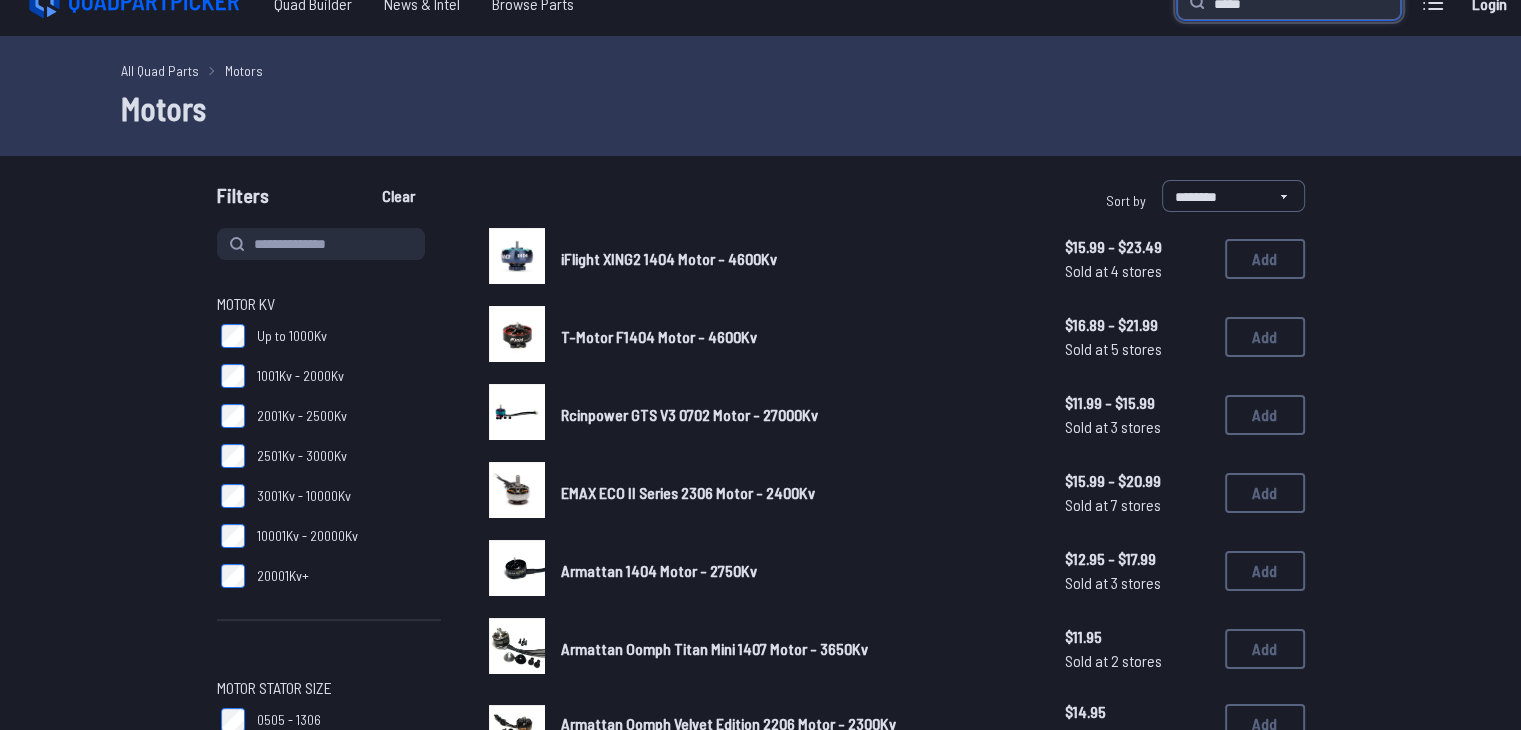 scroll, scrollTop: 0, scrollLeft: 0, axis: both 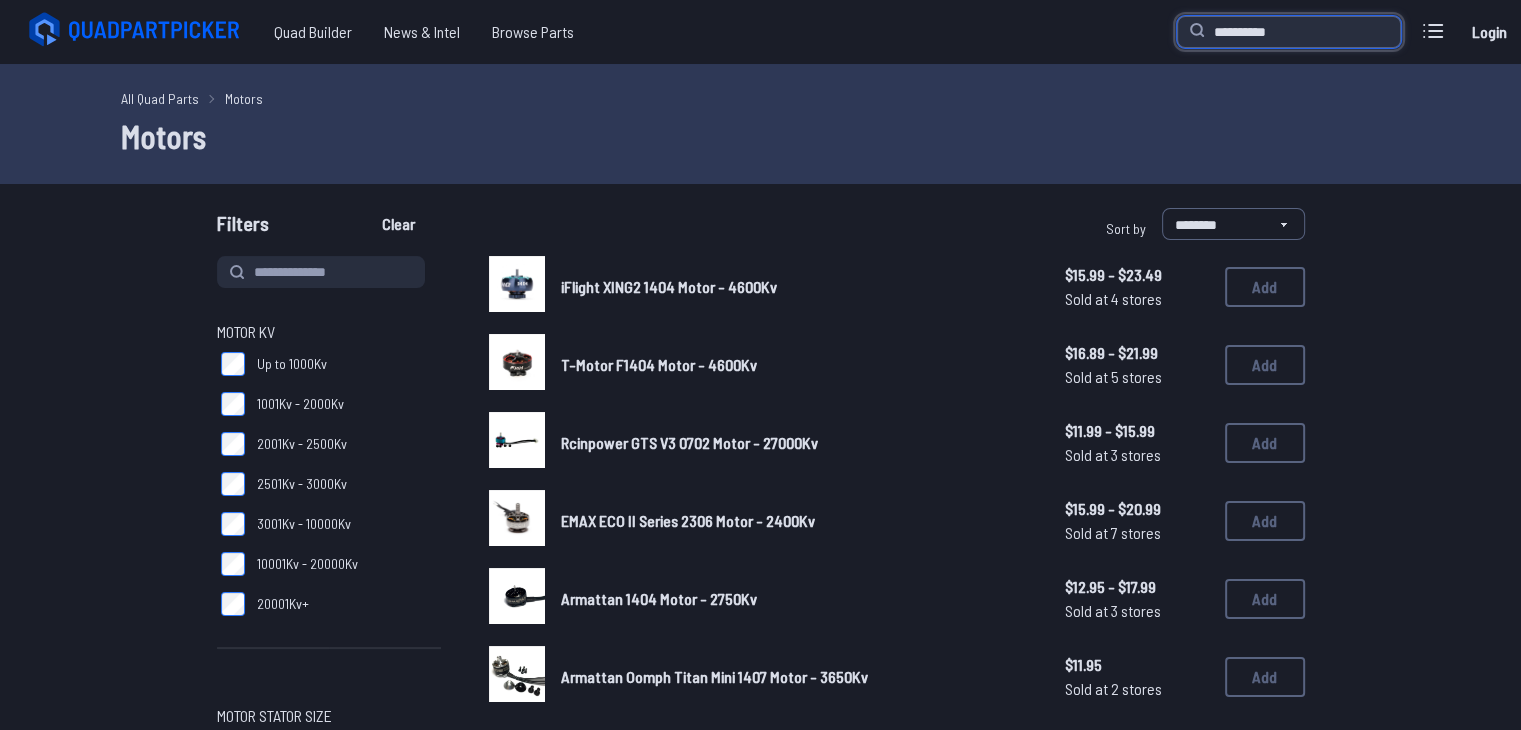 type on "**********" 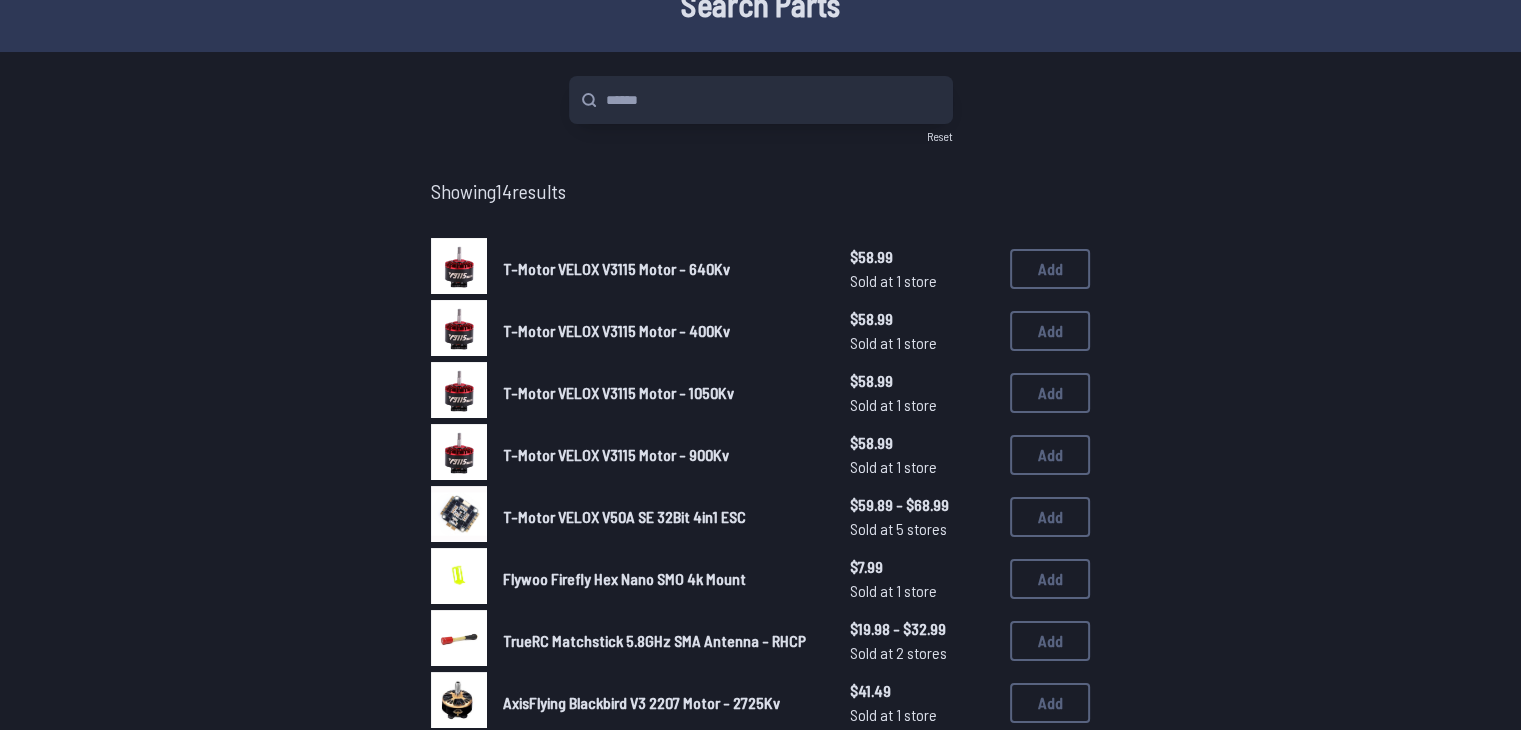 scroll, scrollTop: 114, scrollLeft: 0, axis: vertical 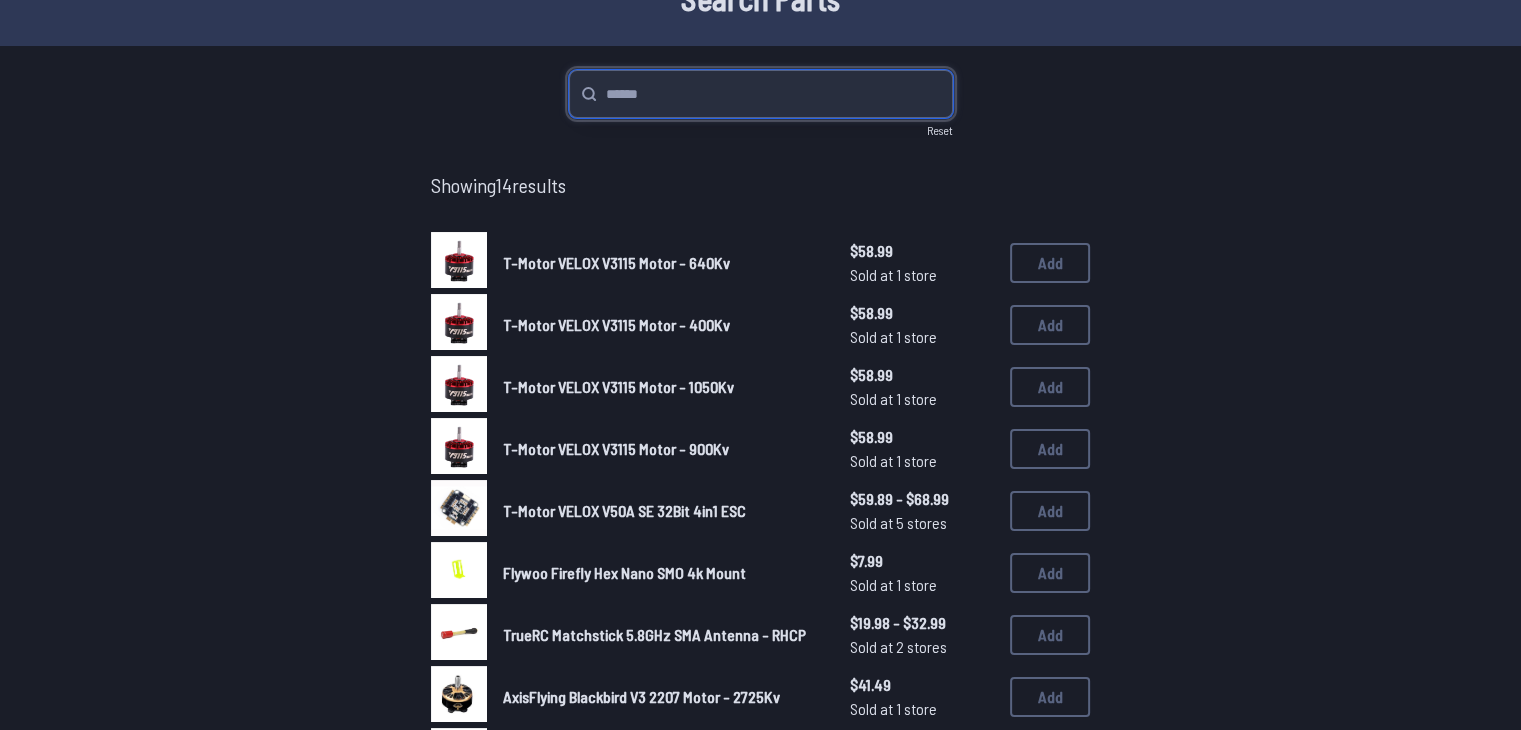 click at bounding box center (761, 94) 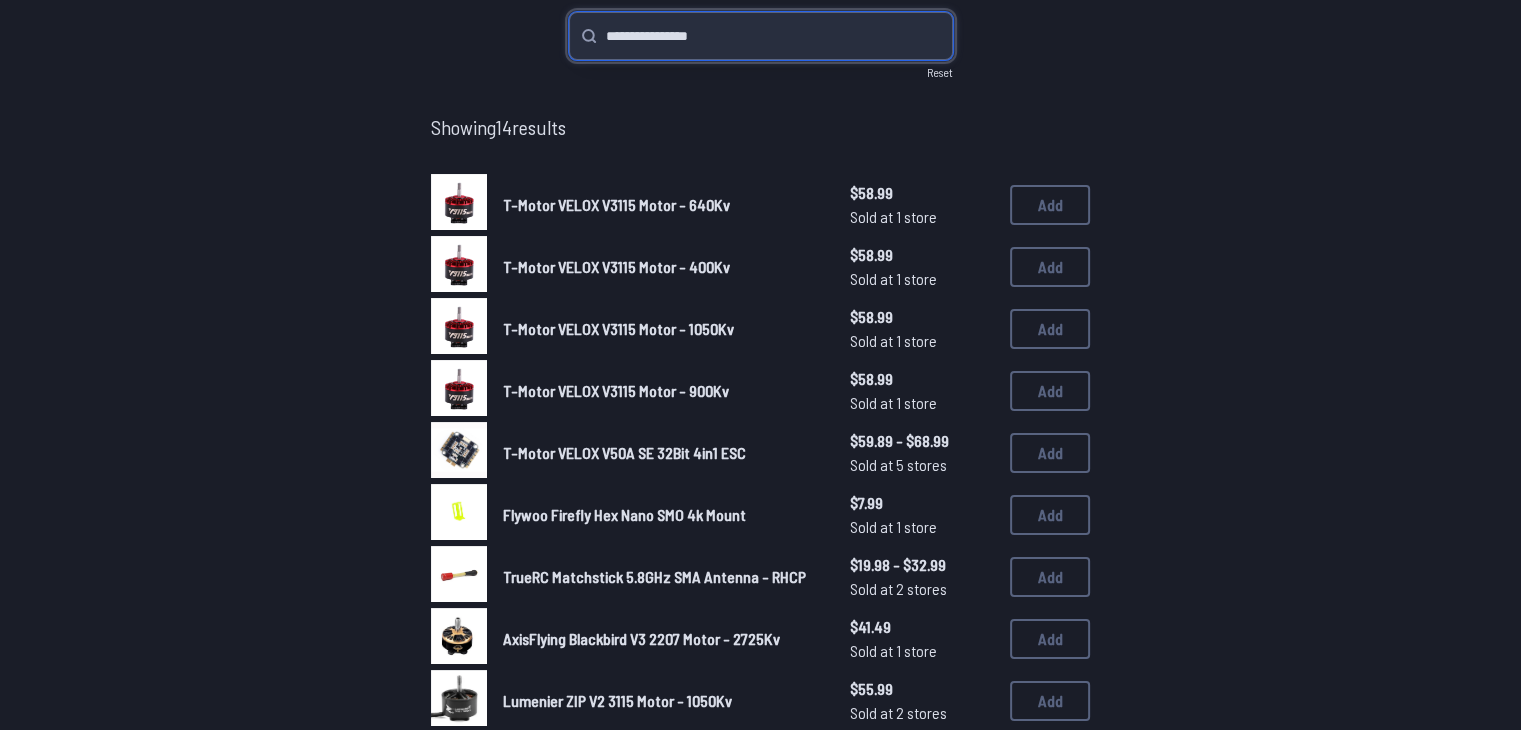scroll, scrollTop: 171, scrollLeft: 0, axis: vertical 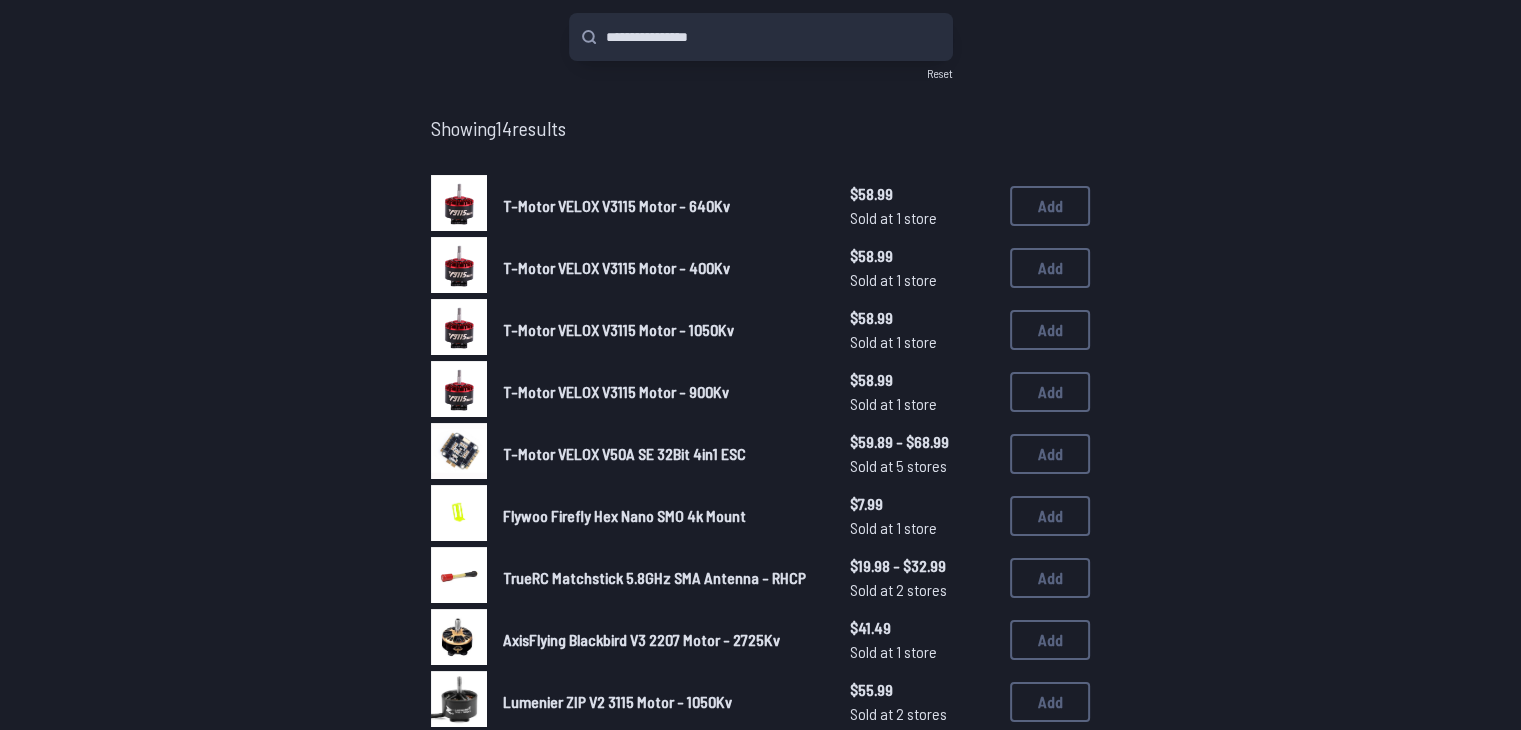 click on "T-Motor VELOX V3115 Motor - 900Kv" at bounding box center [616, 391] 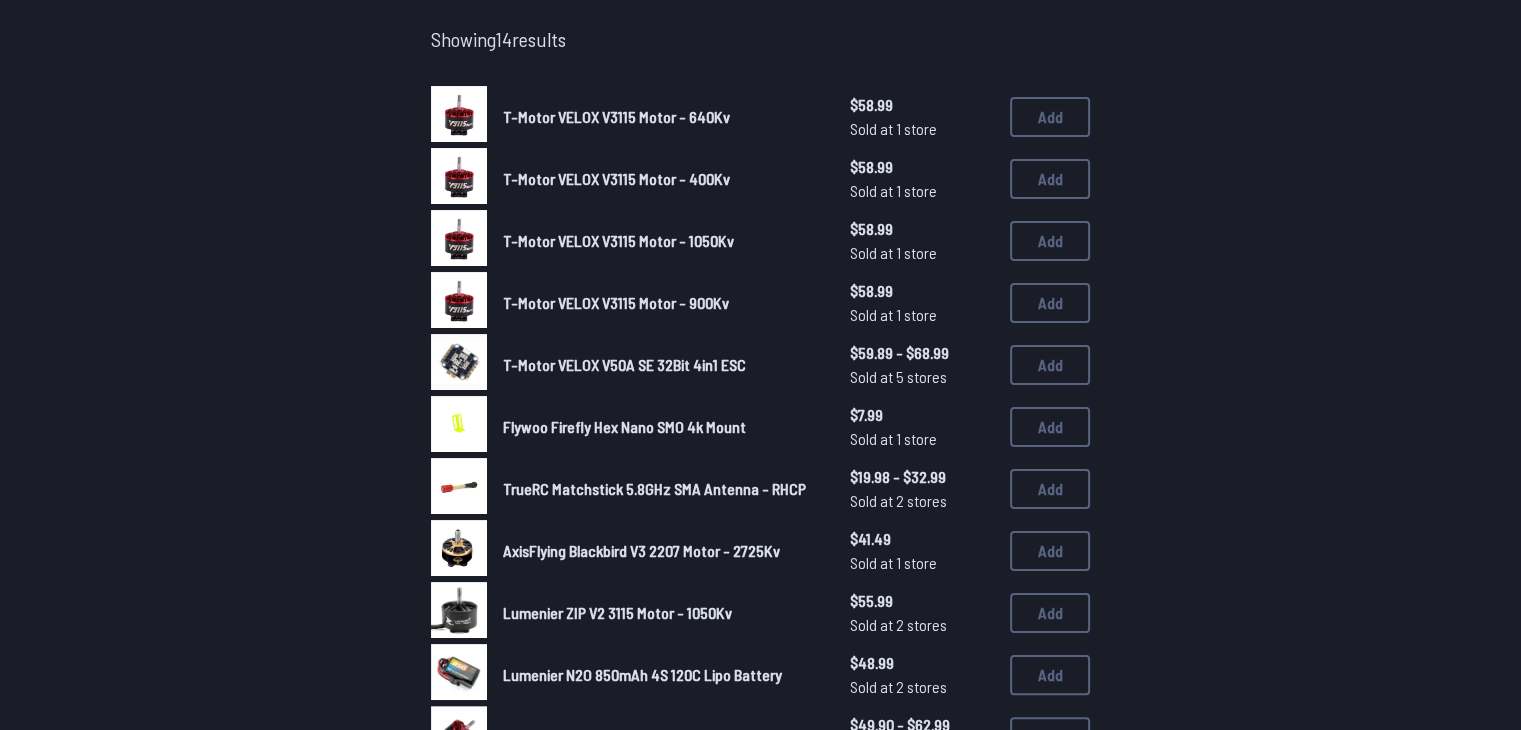 scroll, scrollTop: 268, scrollLeft: 0, axis: vertical 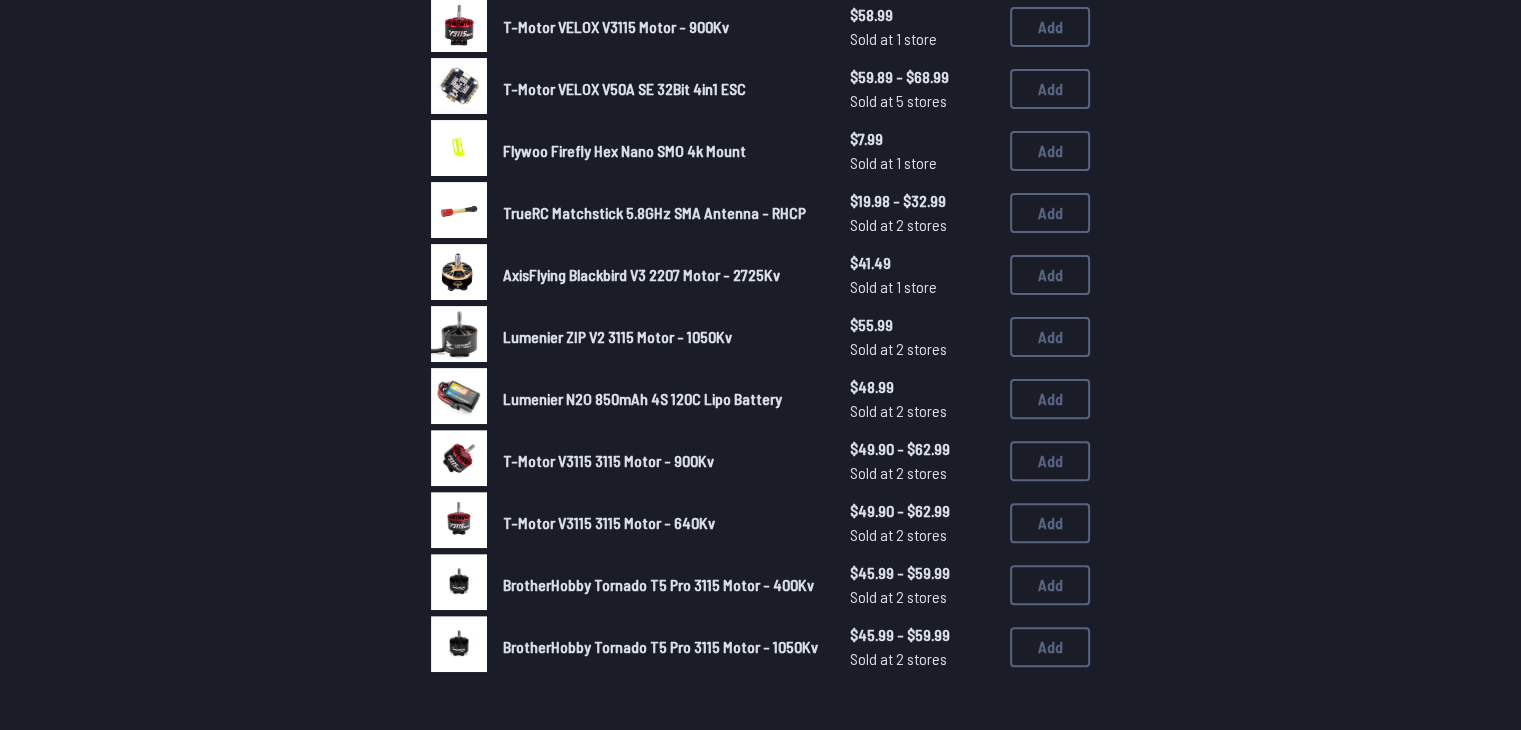 click on "T-Motor V3115 3115 Motor - 900Kv" at bounding box center [608, 460] 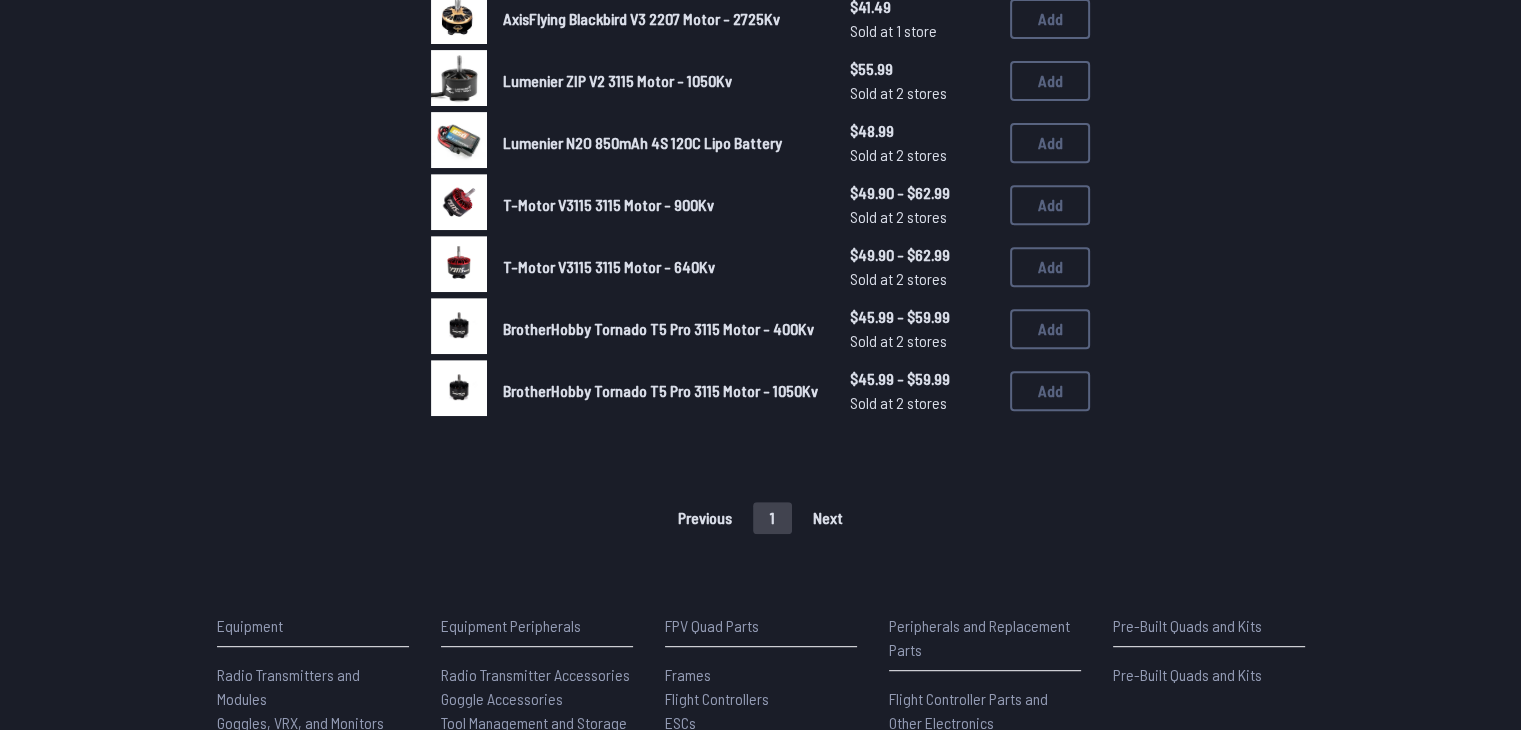 scroll, scrollTop: 783, scrollLeft: 0, axis: vertical 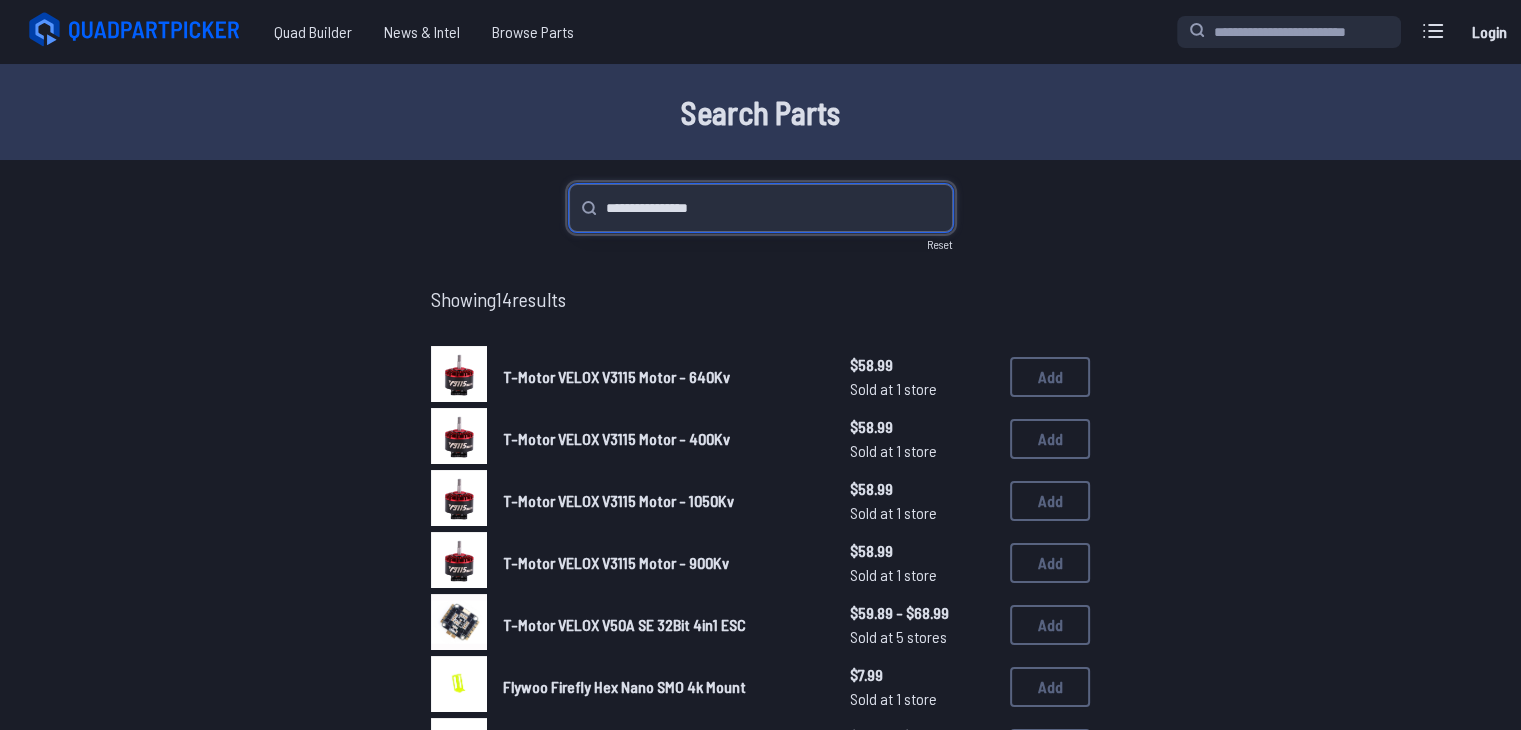 click on "**********" at bounding box center [761, 208] 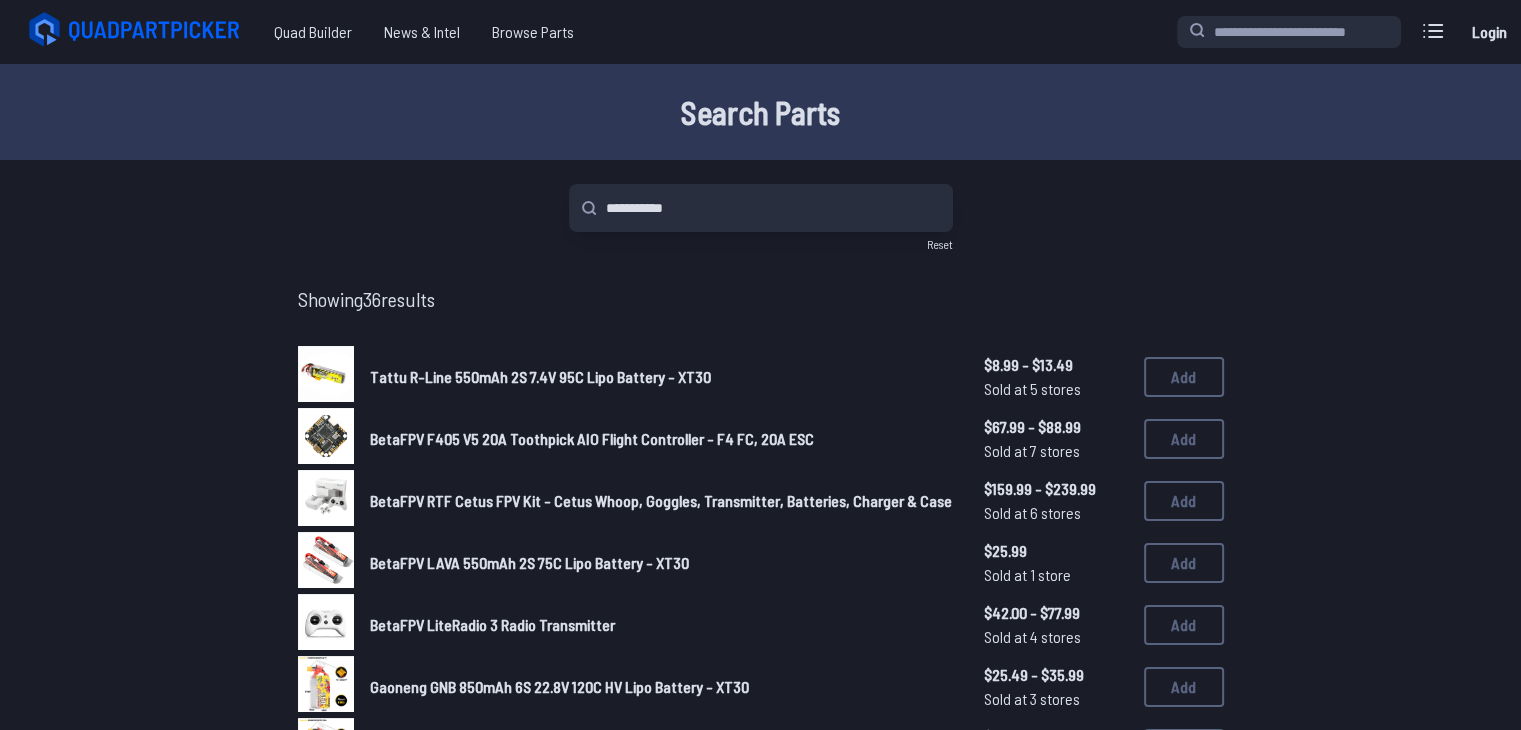 click at bounding box center [589, 208] 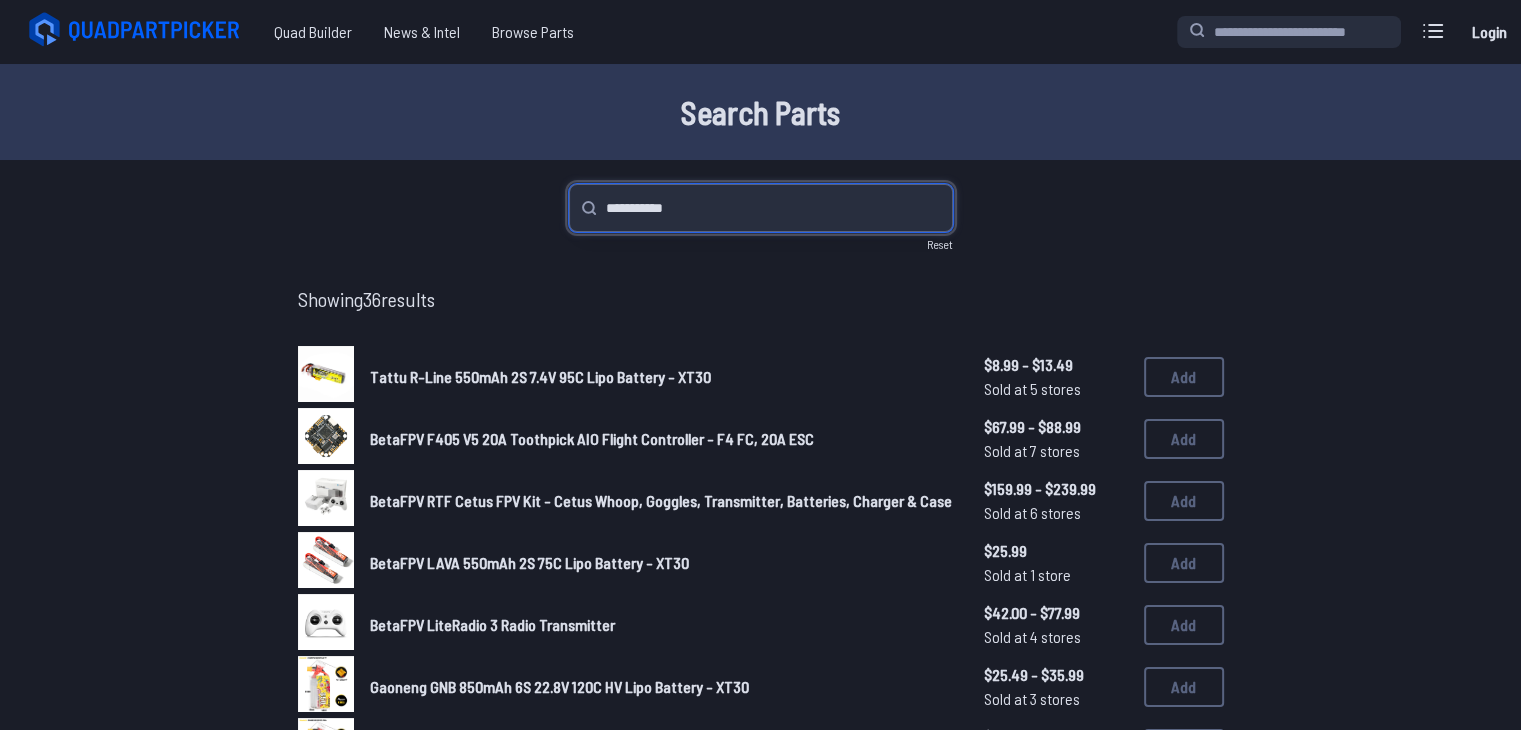 click on "**********" at bounding box center [761, 208] 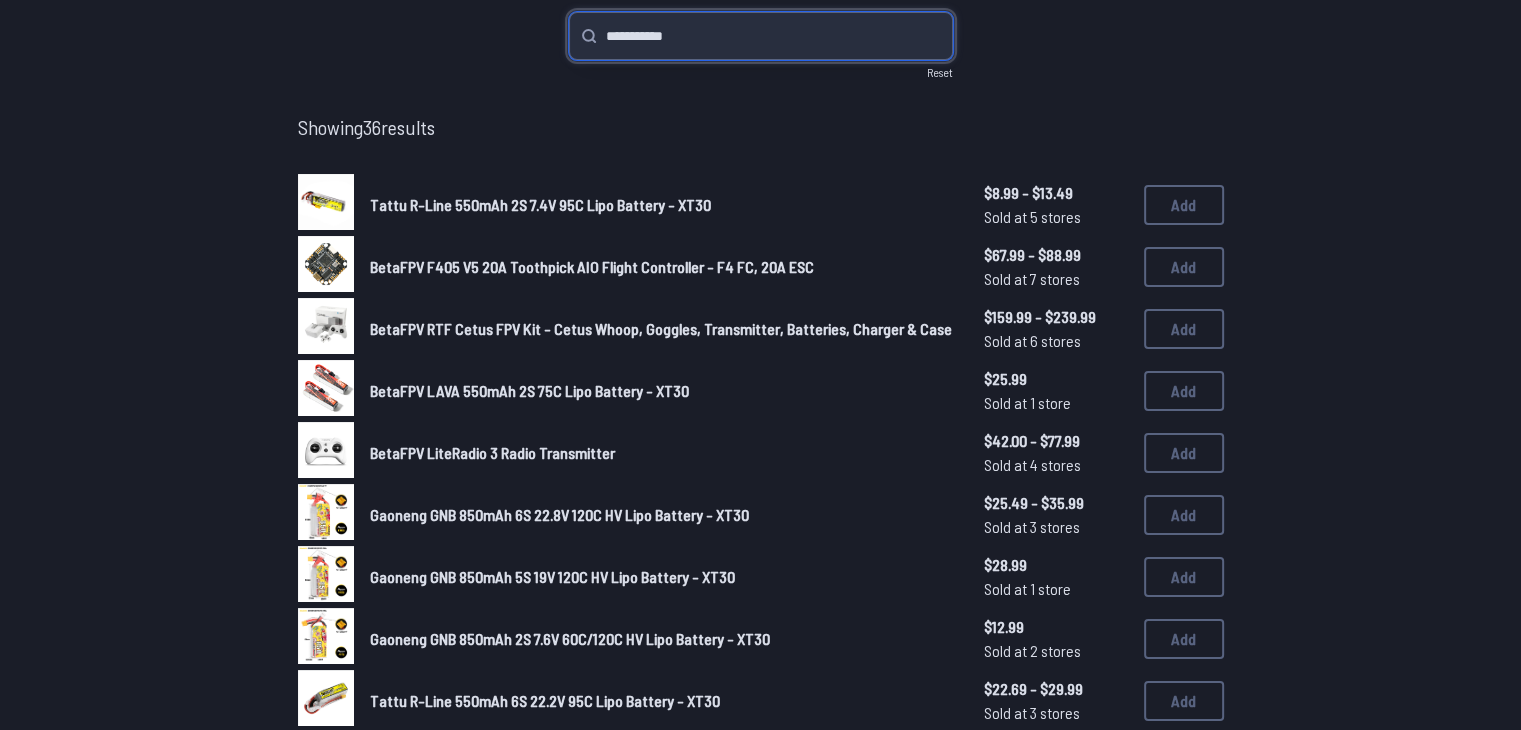 scroll, scrollTop: 0, scrollLeft: 0, axis: both 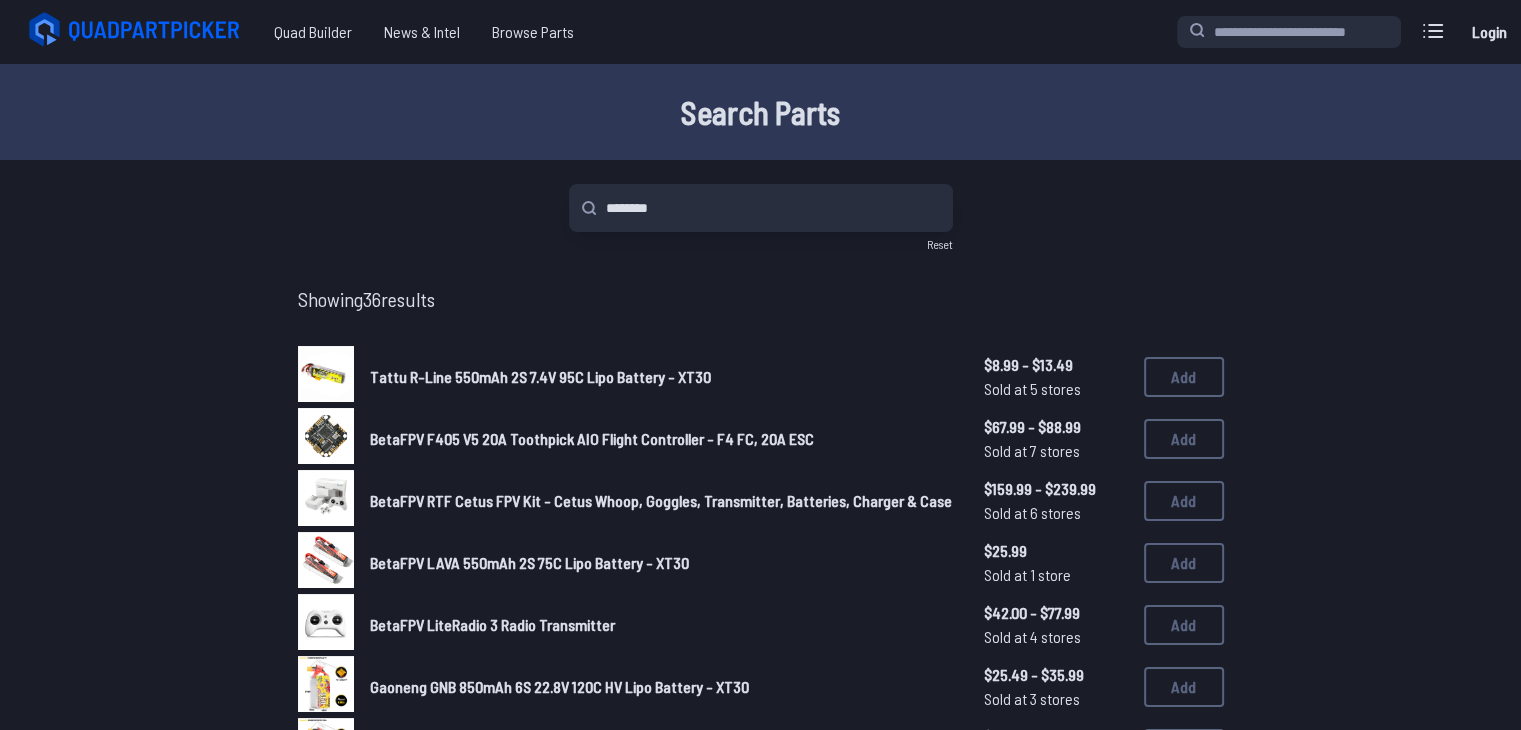click 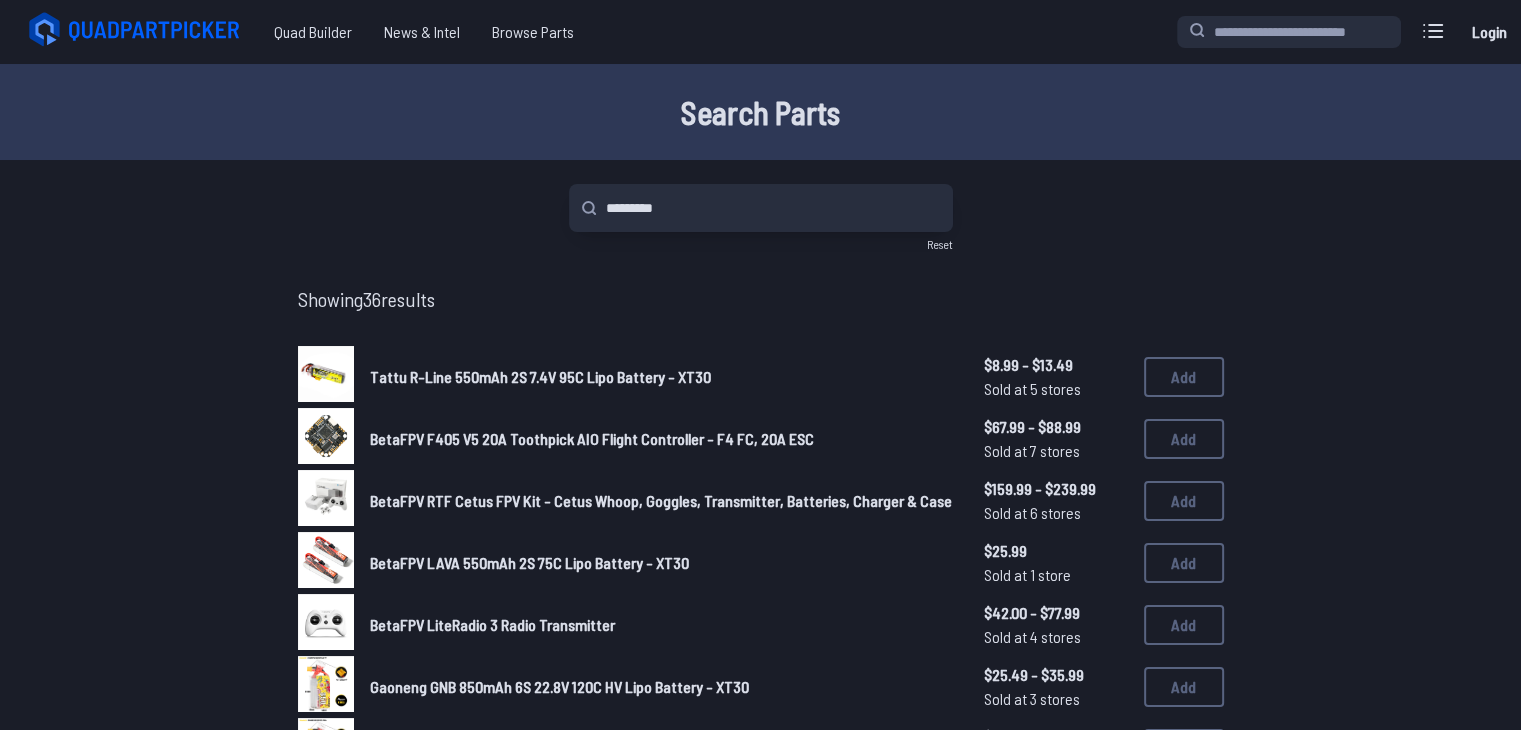 click at bounding box center (589, 208) 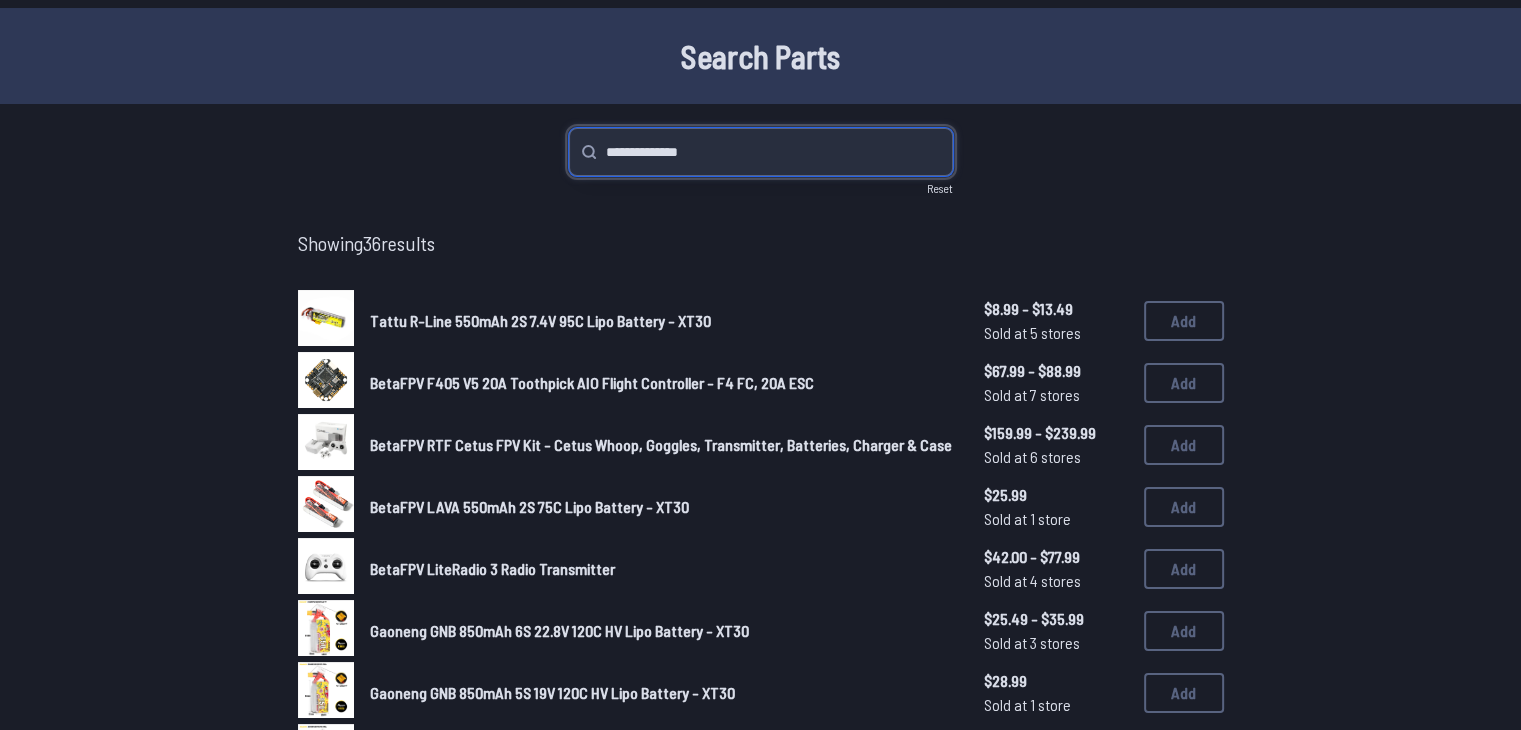 scroll, scrollTop: 80, scrollLeft: 0, axis: vertical 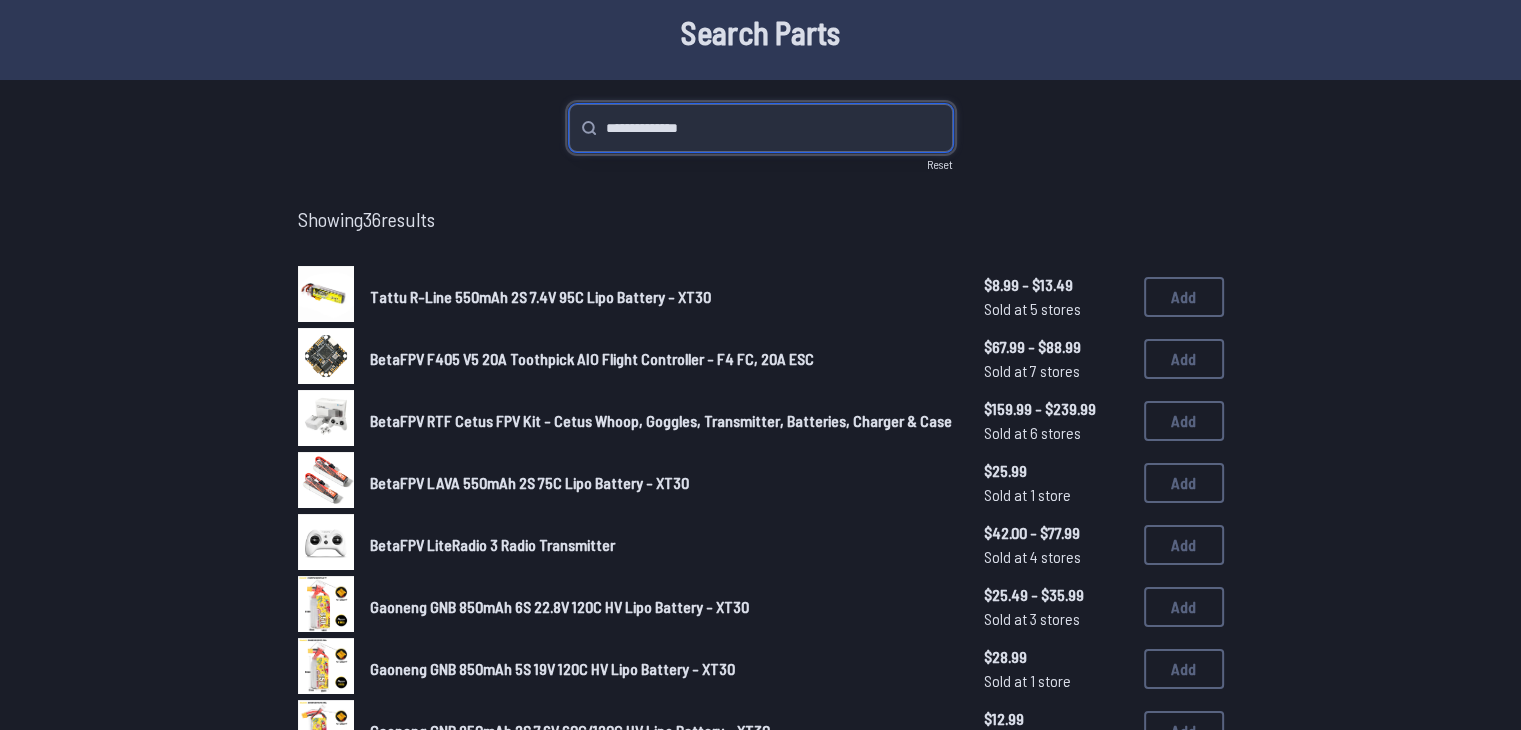 type on "**********" 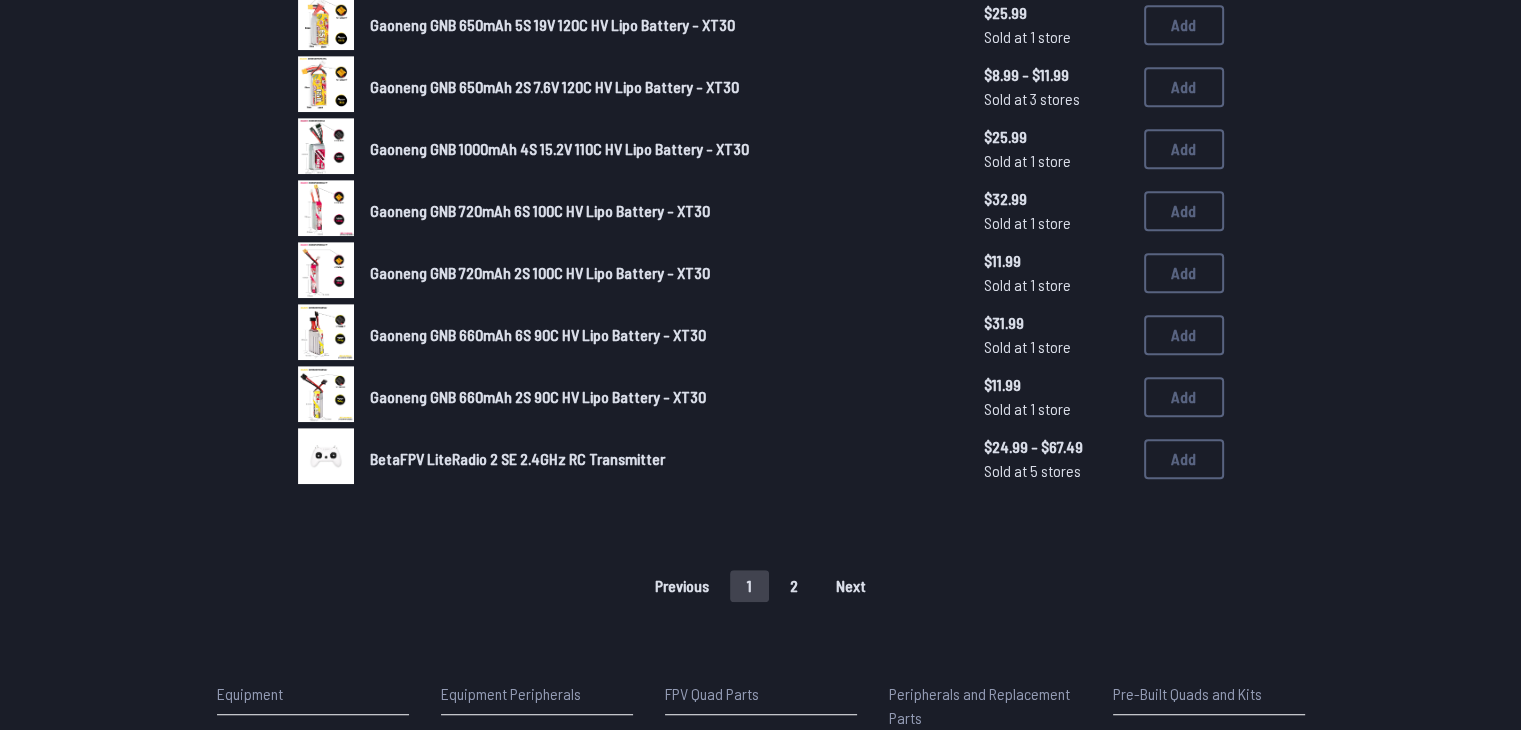 scroll, scrollTop: 1122, scrollLeft: 0, axis: vertical 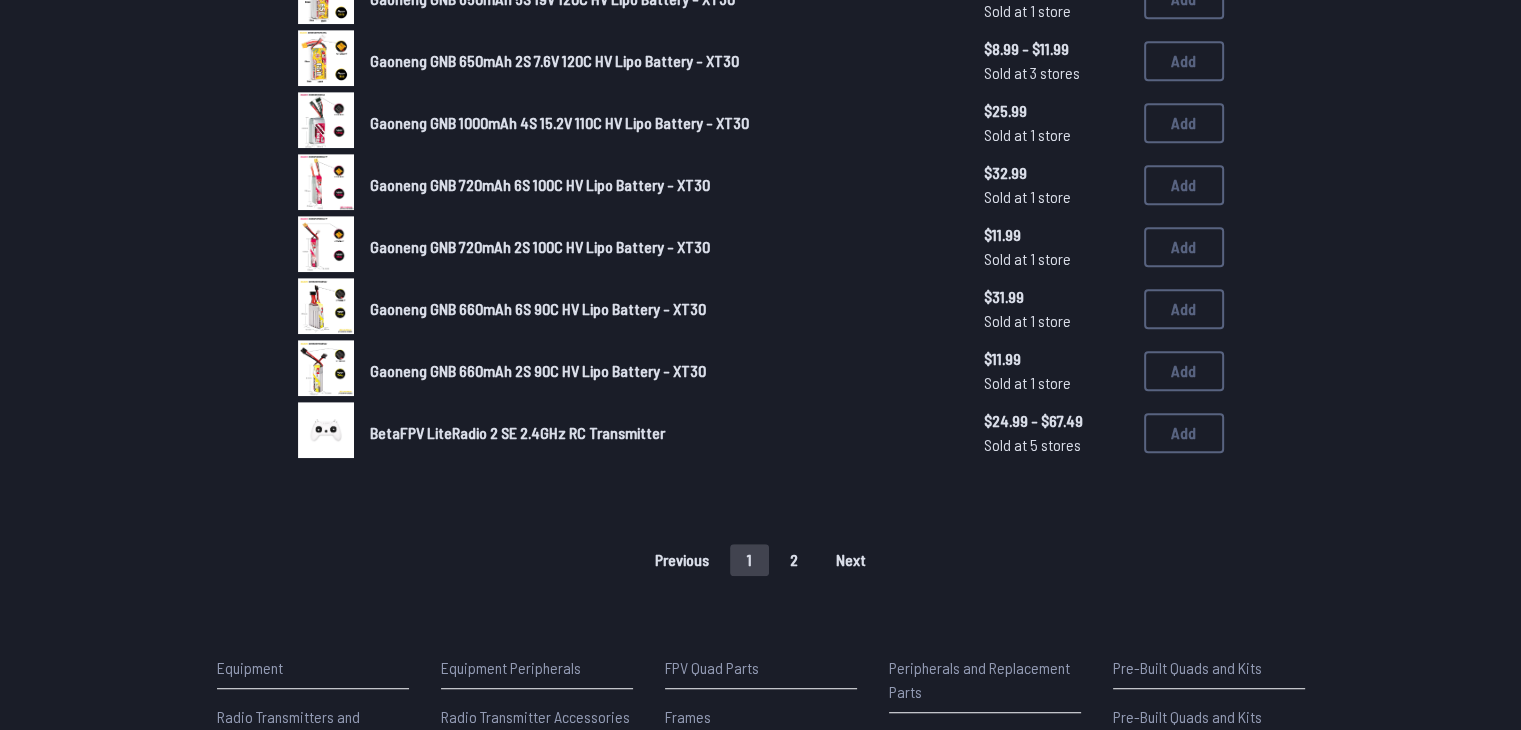 click on "2" at bounding box center [794, 560] 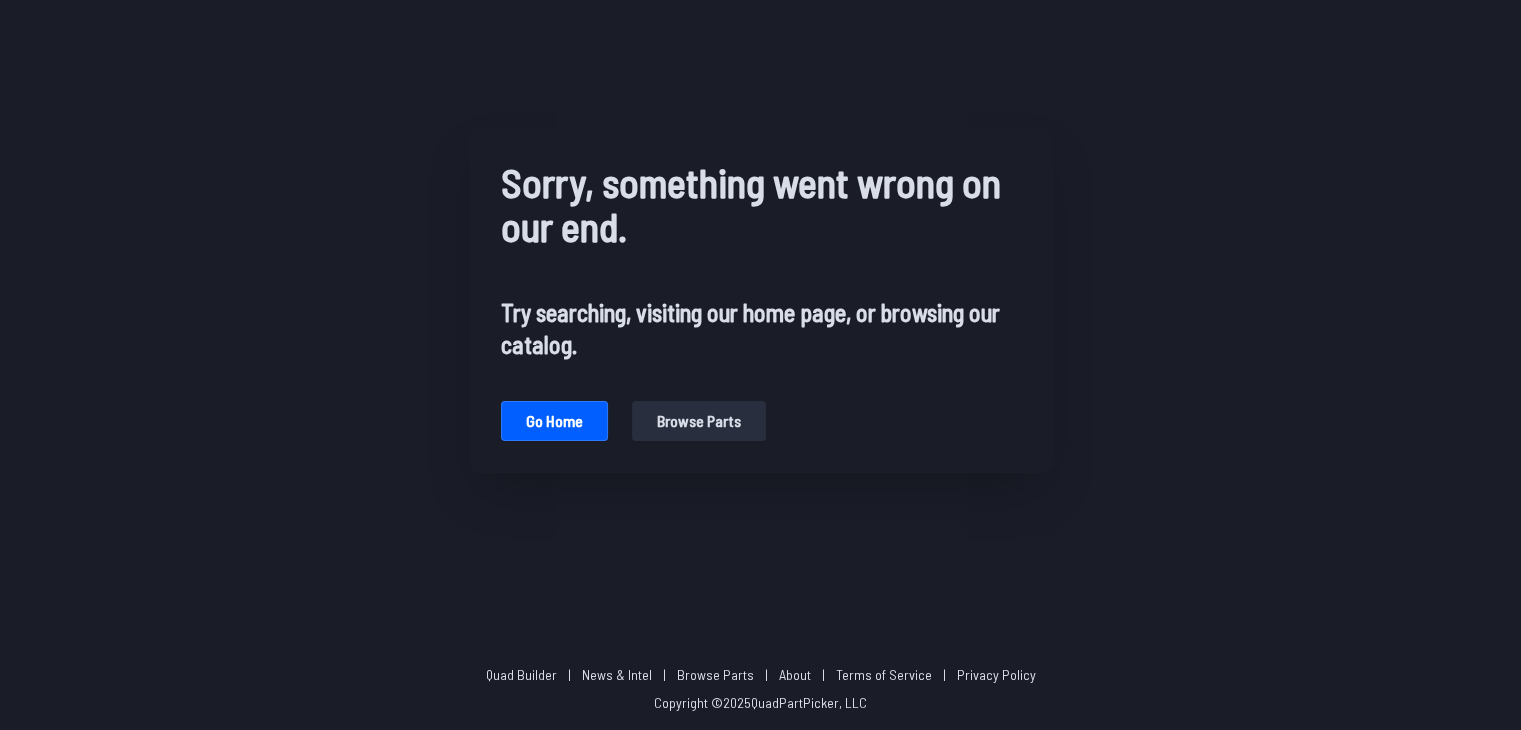 scroll, scrollTop: 0, scrollLeft: 0, axis: both 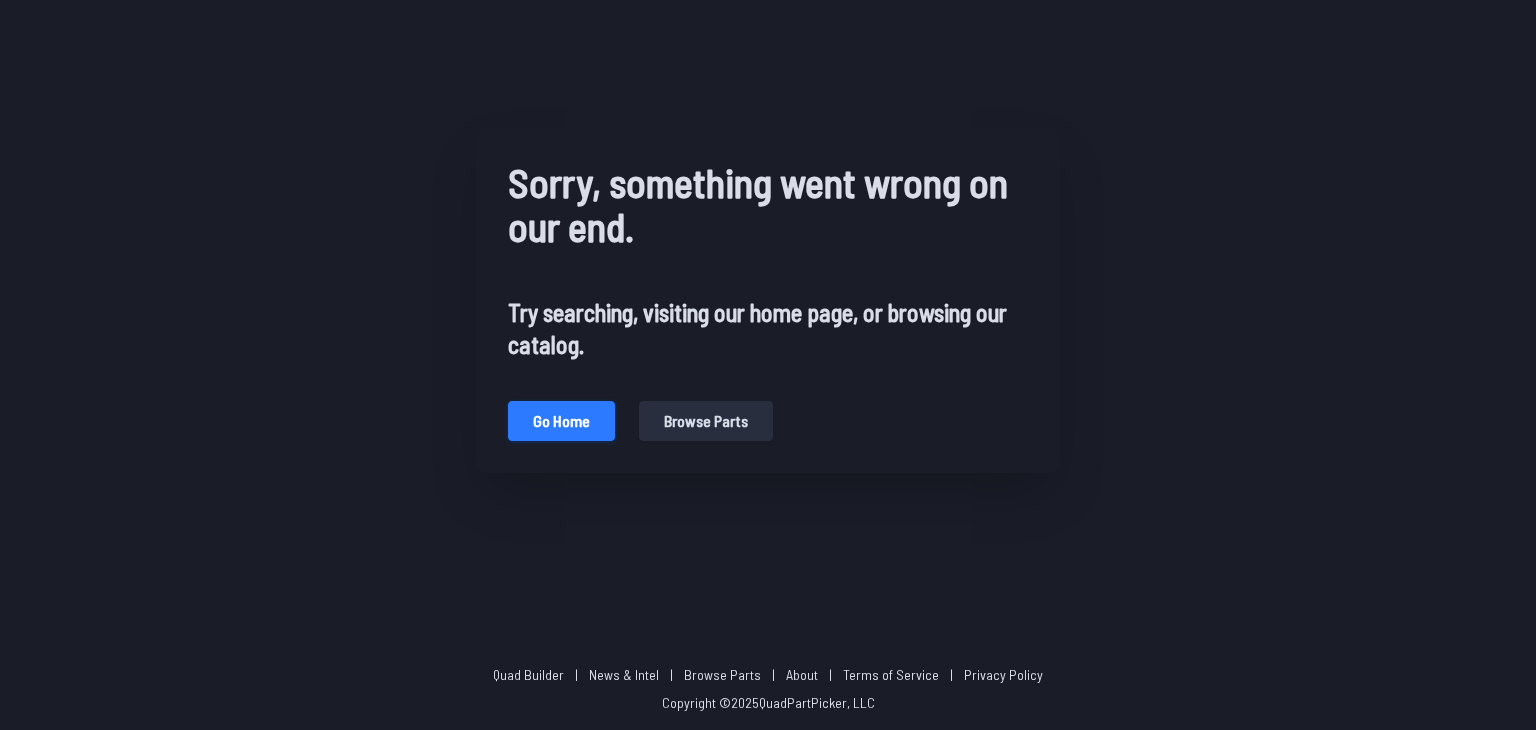 click on "Go home" at bounding box center [561, 421] 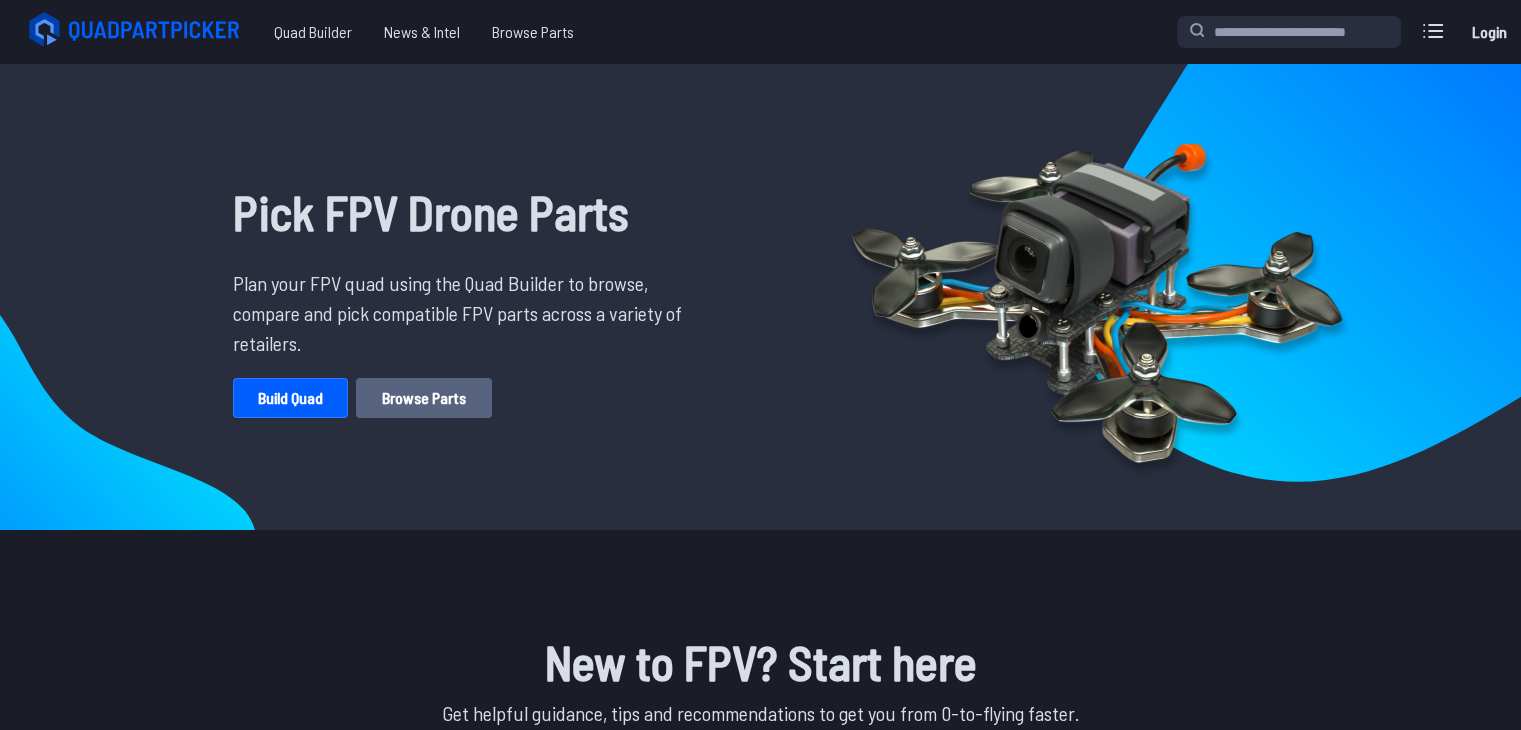 click on "Browse Parts" at bounding box center (424, 398) 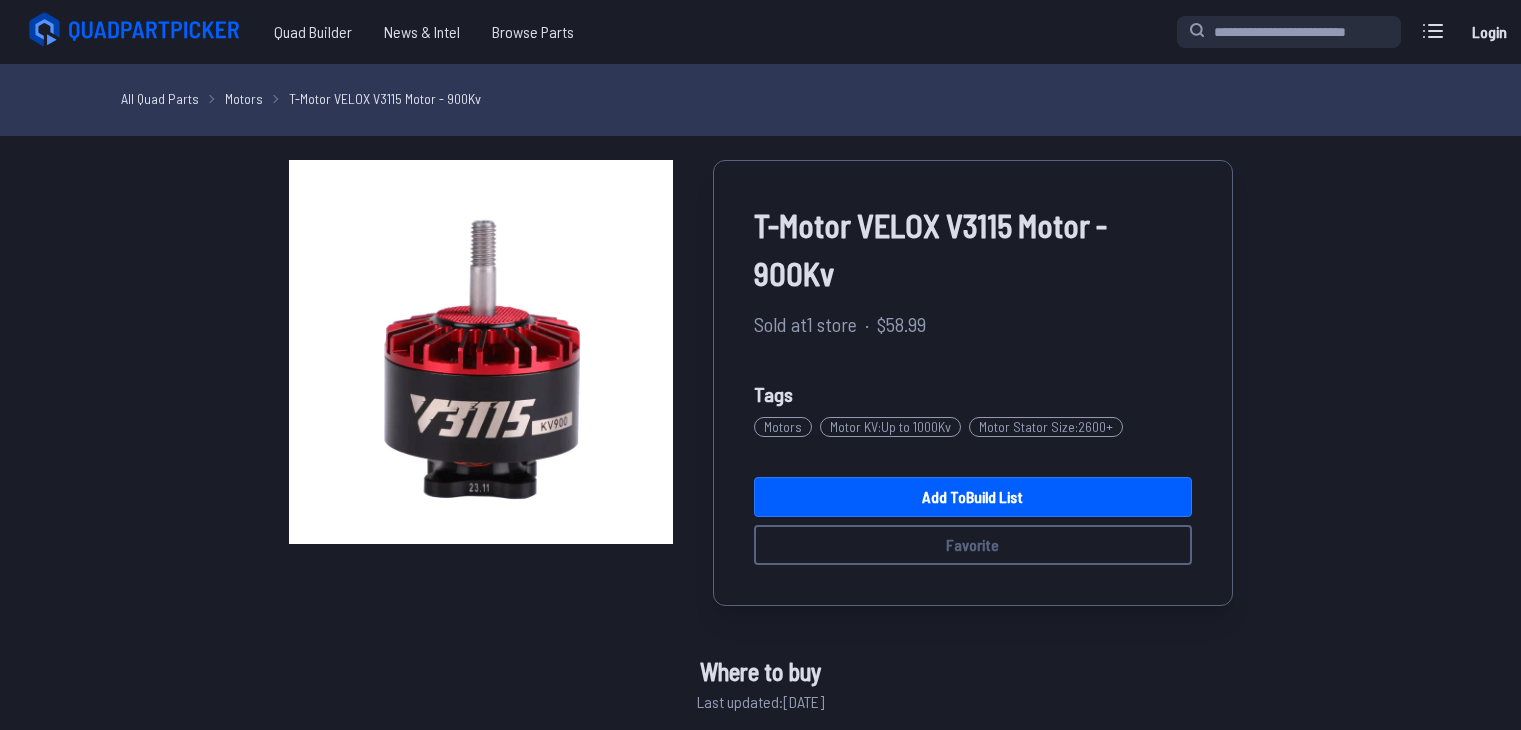 scroll, scrollTop: 0, scrollLeft: 0, axis: both 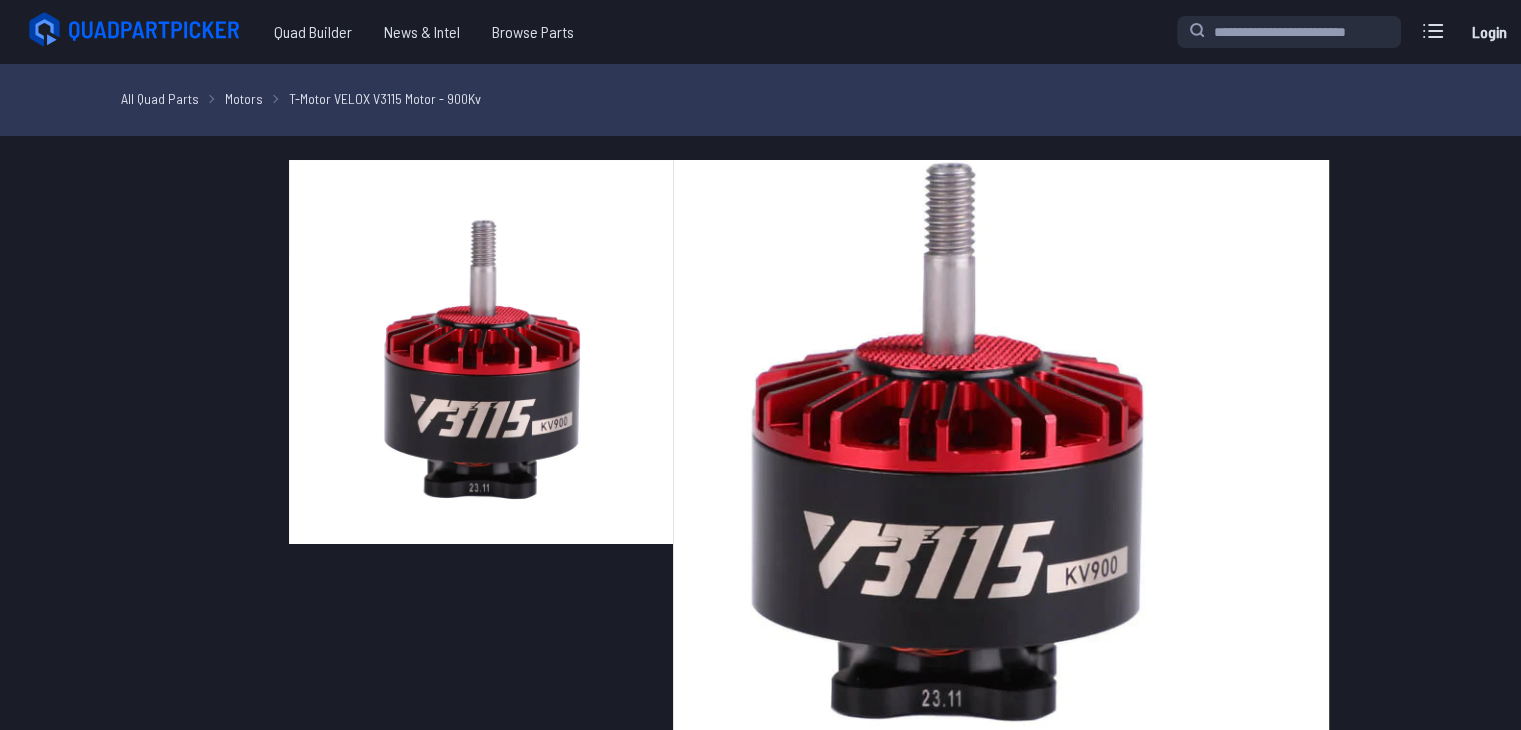 click at bounding box center [481, 352] 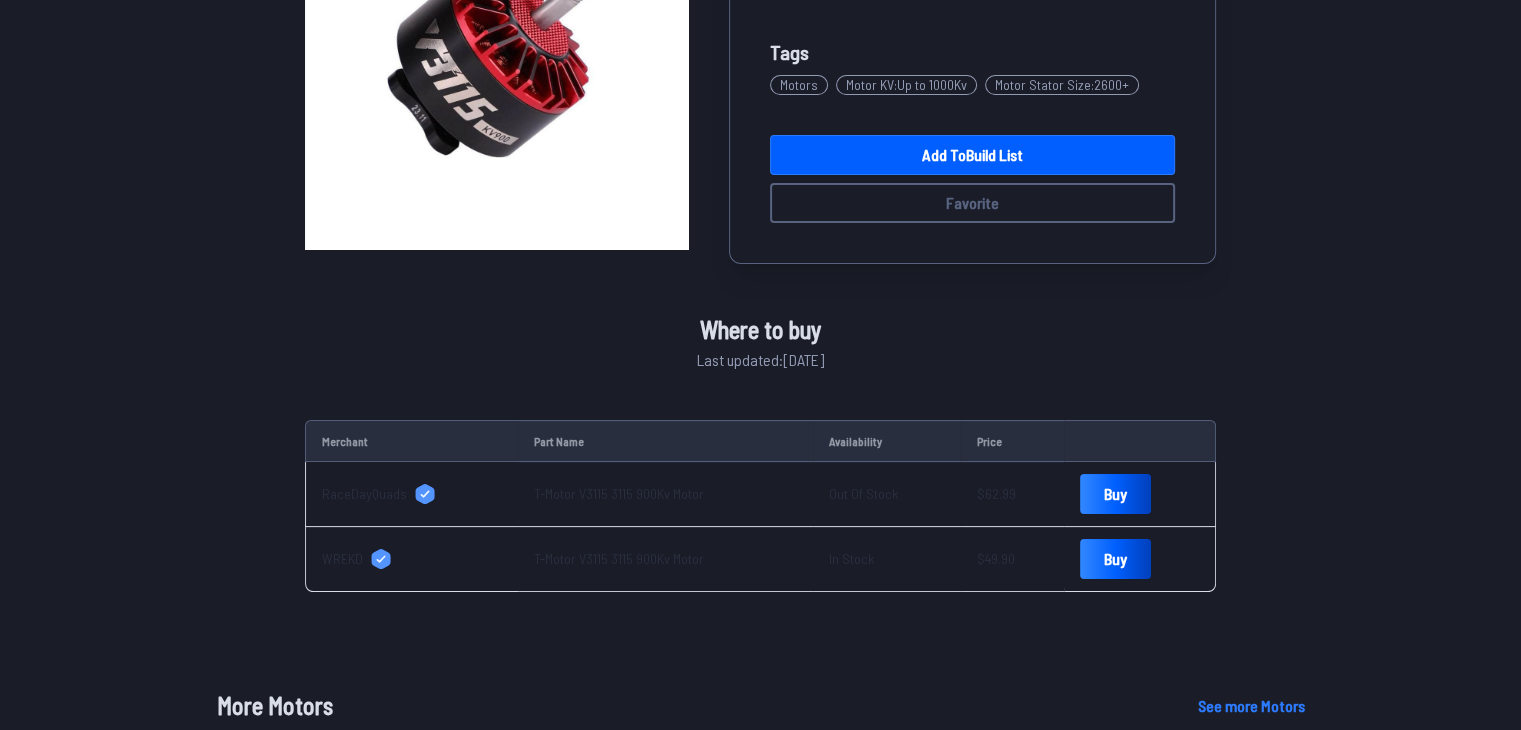 scroll, scrollTop: 300, scrollLeft: 0, axis: vertical 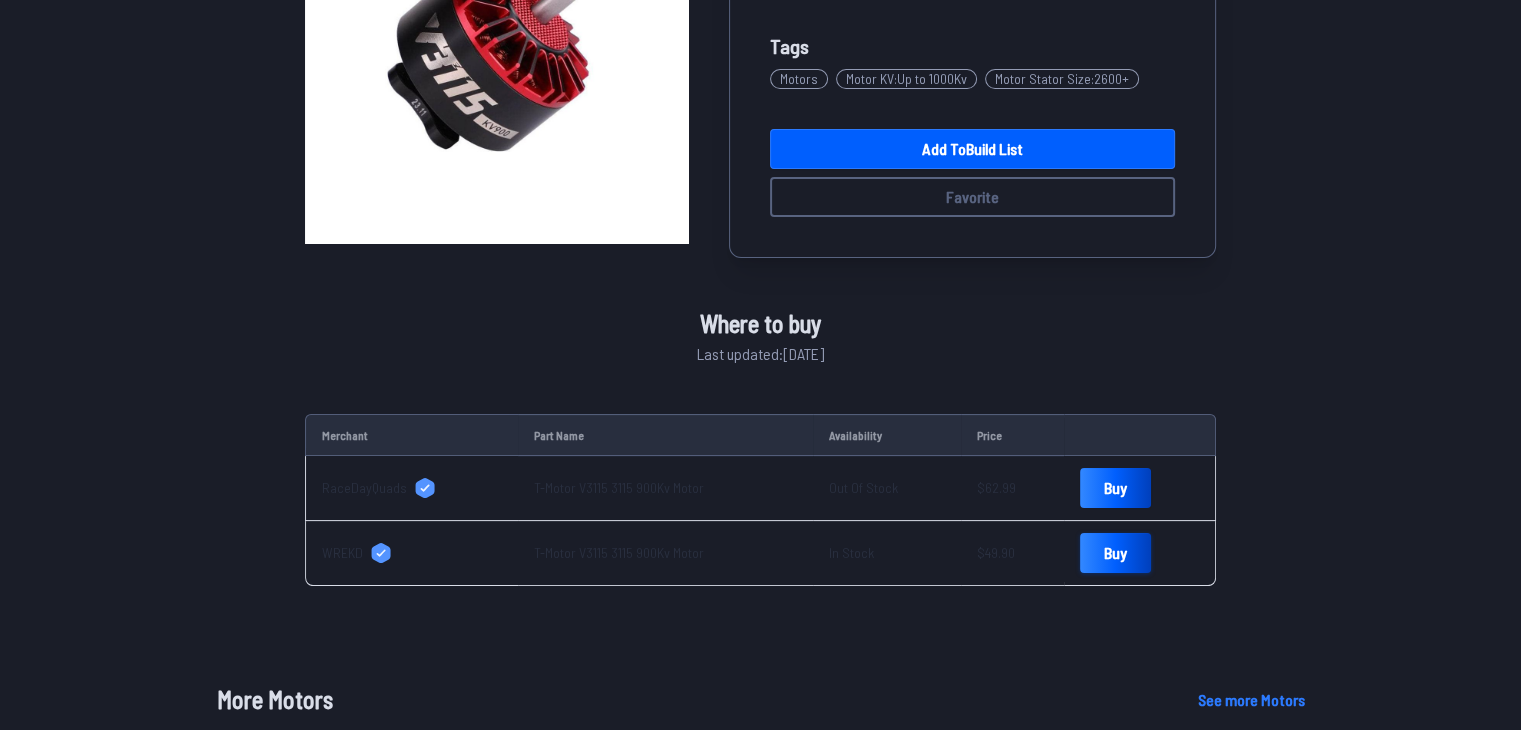 click on "Buy" at bounding box center (1115, 553) 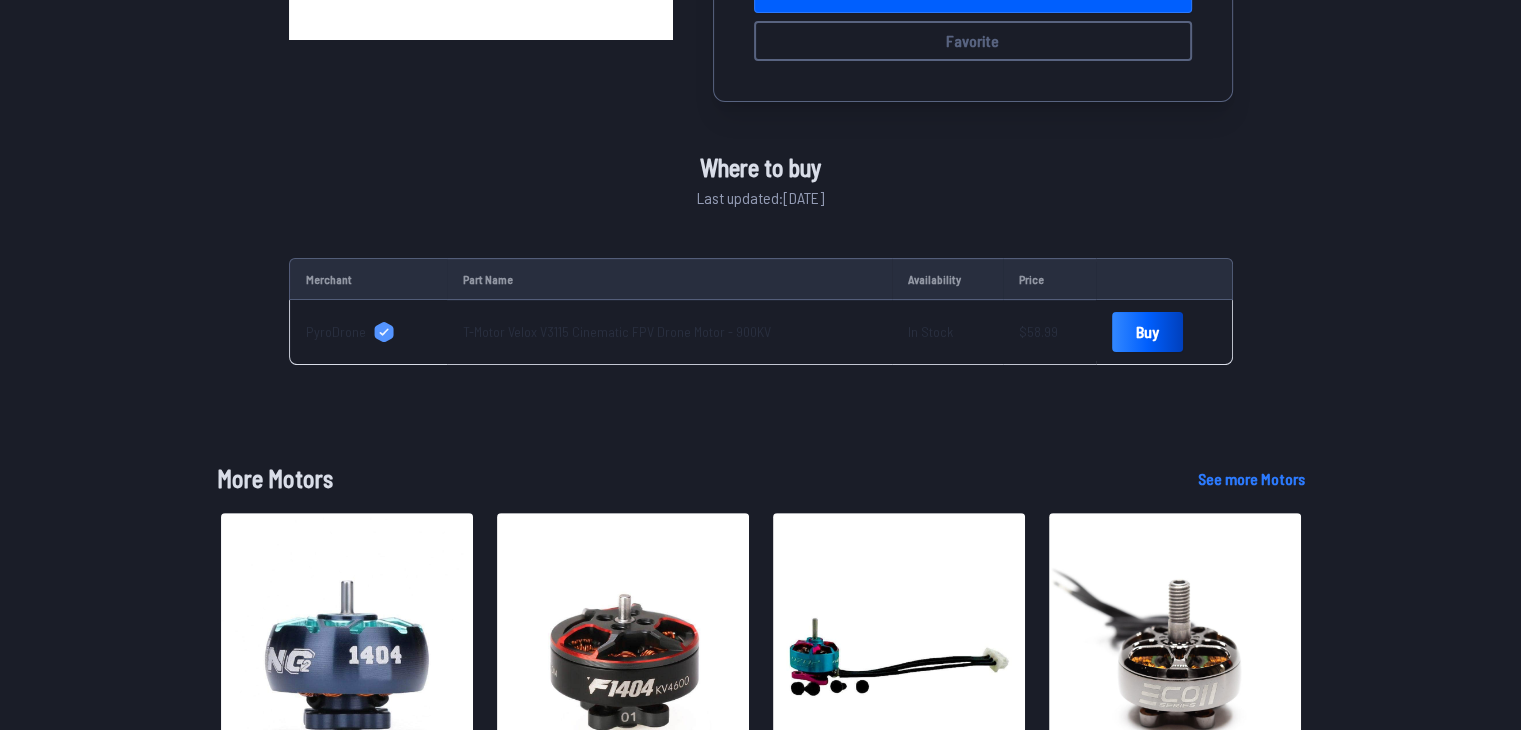 scroll, scrollTop: 512, scrollLeft: 0, axis: vertical 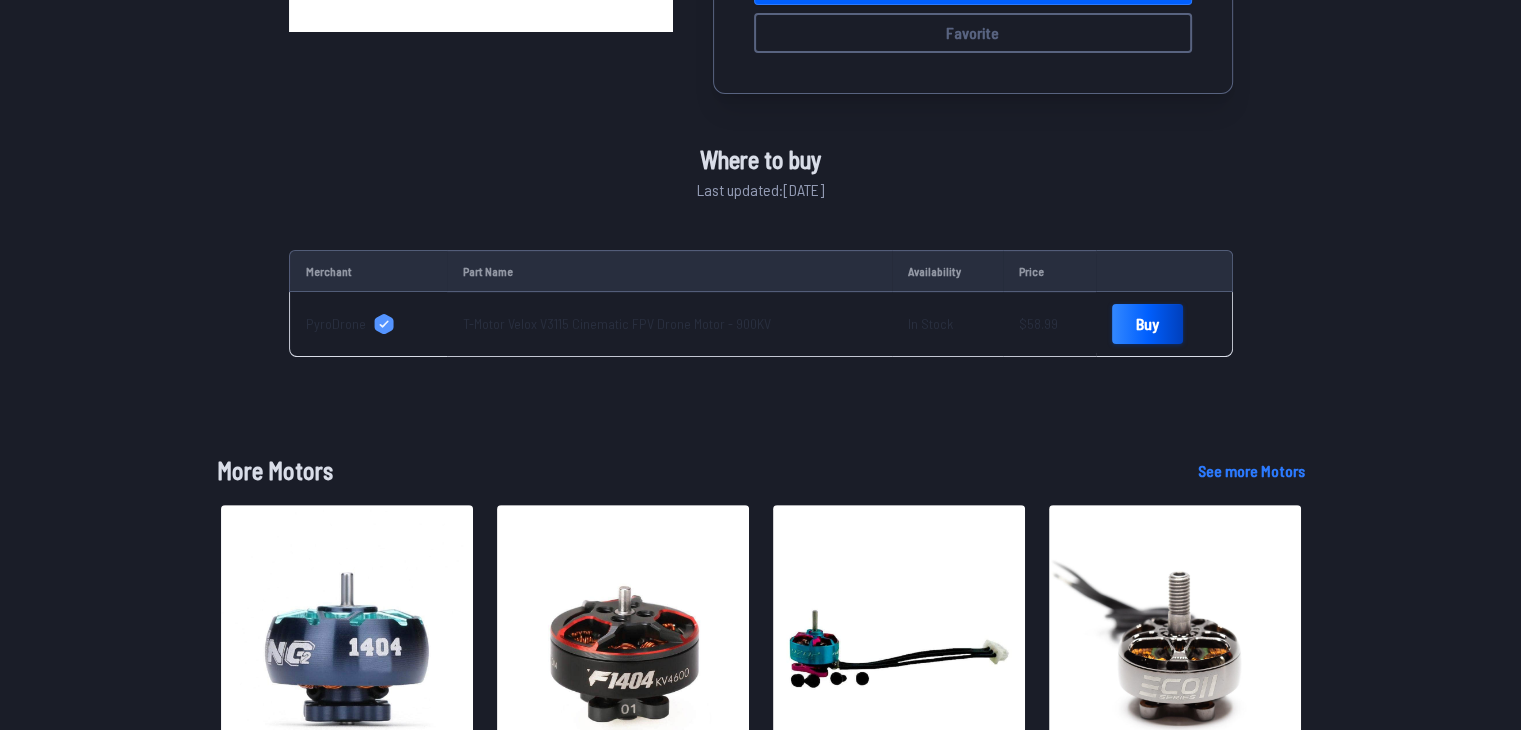 click on "Buy" at bounding box center (1147, 324) 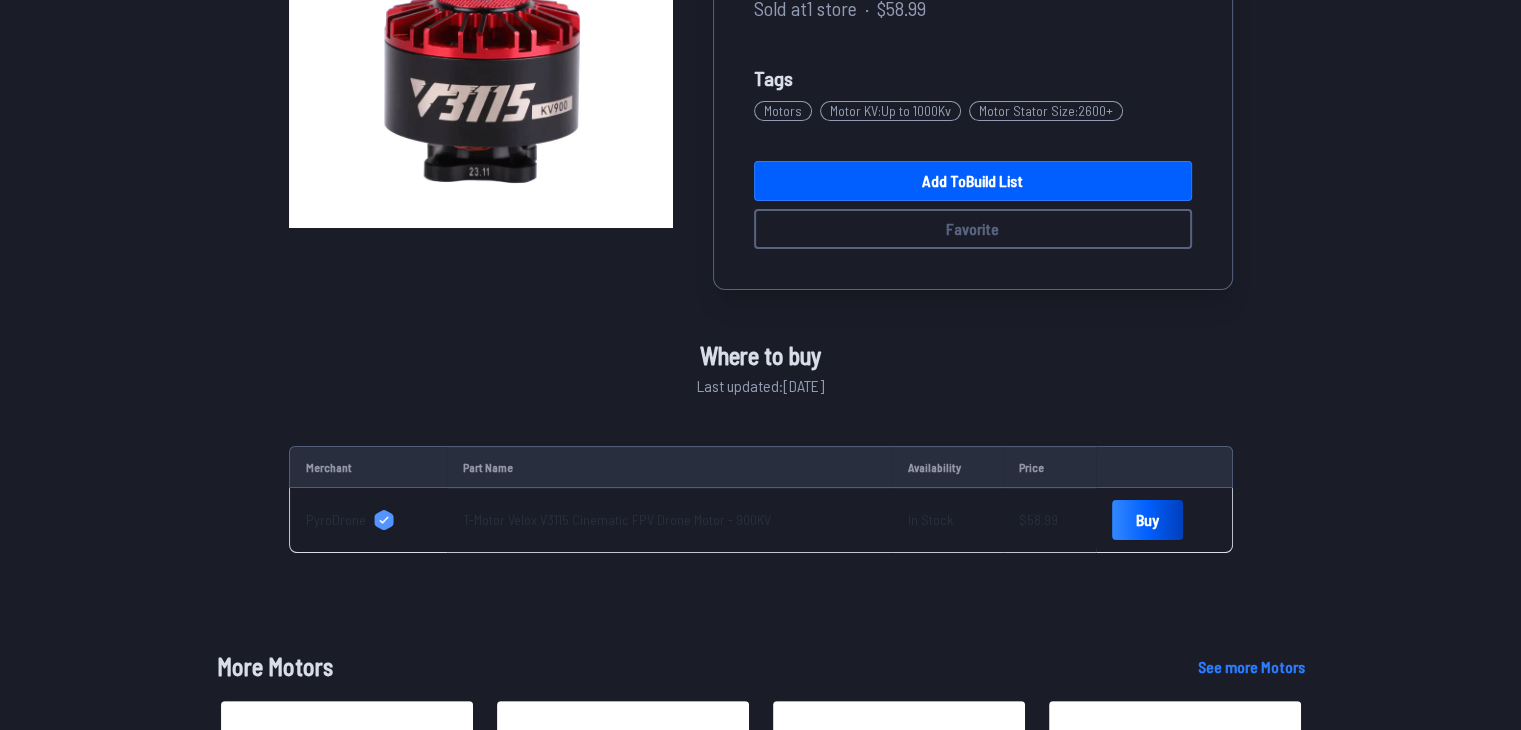 scroll, scrollTop: 316, scrollLeft: 0, axis: vertical 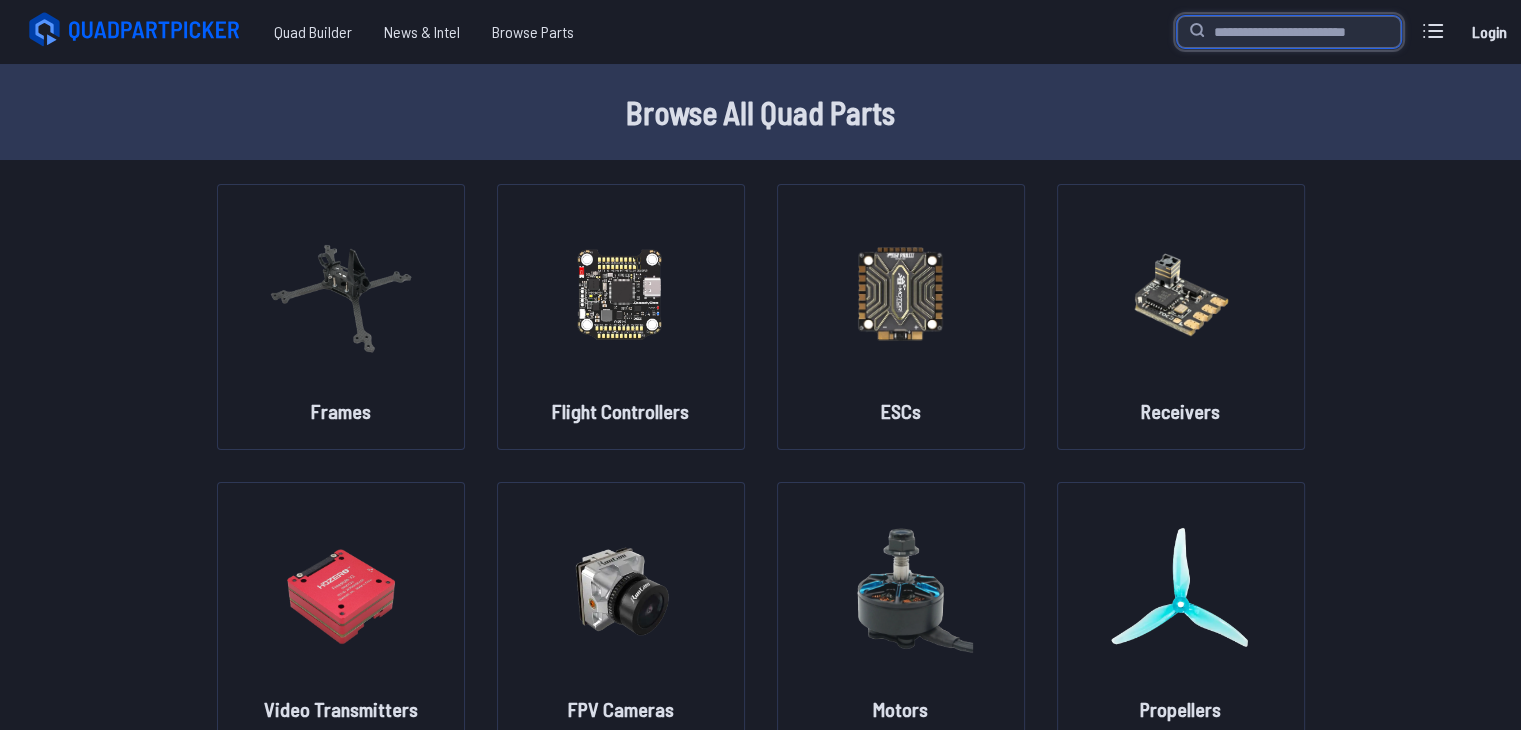 click at bounding box center [1289, 32] 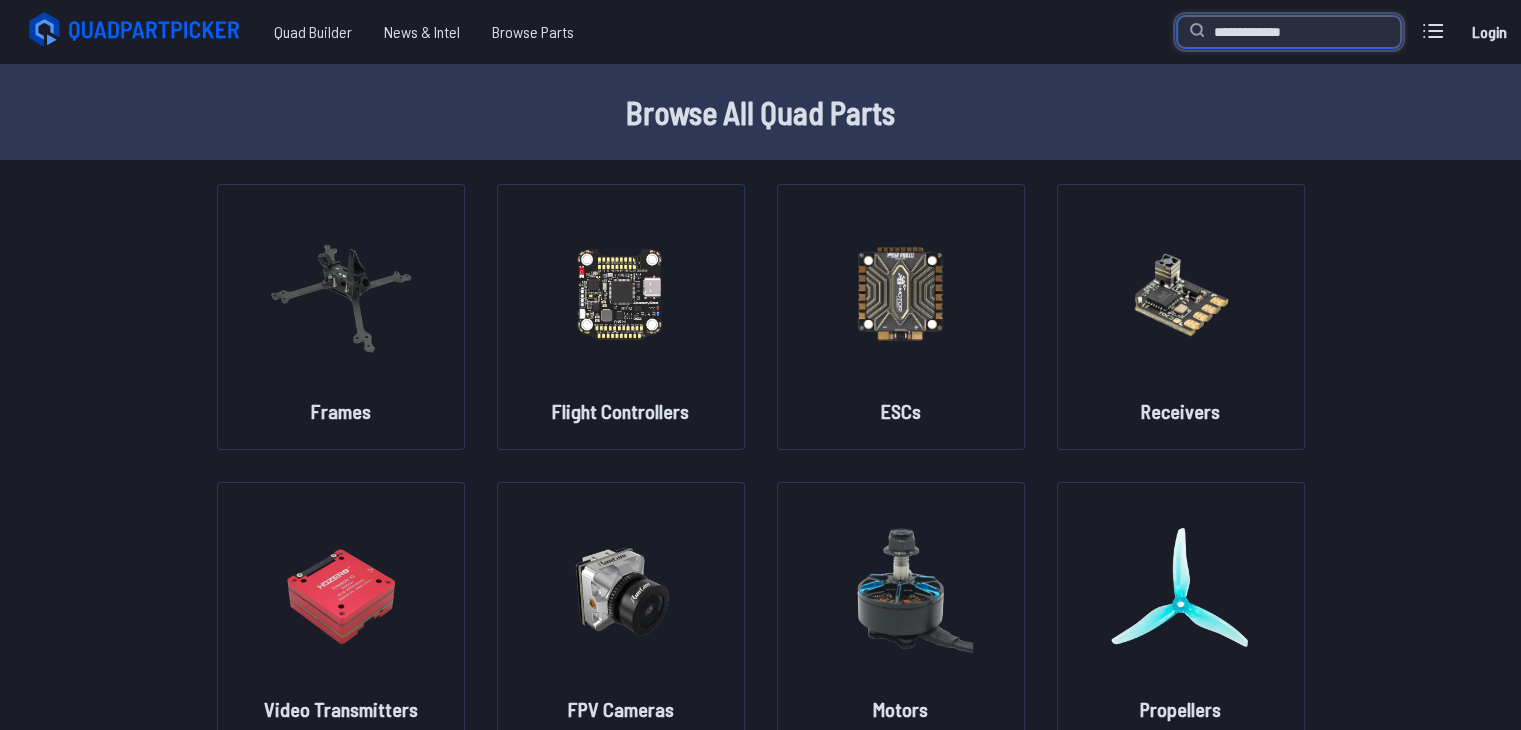 type on "**********" 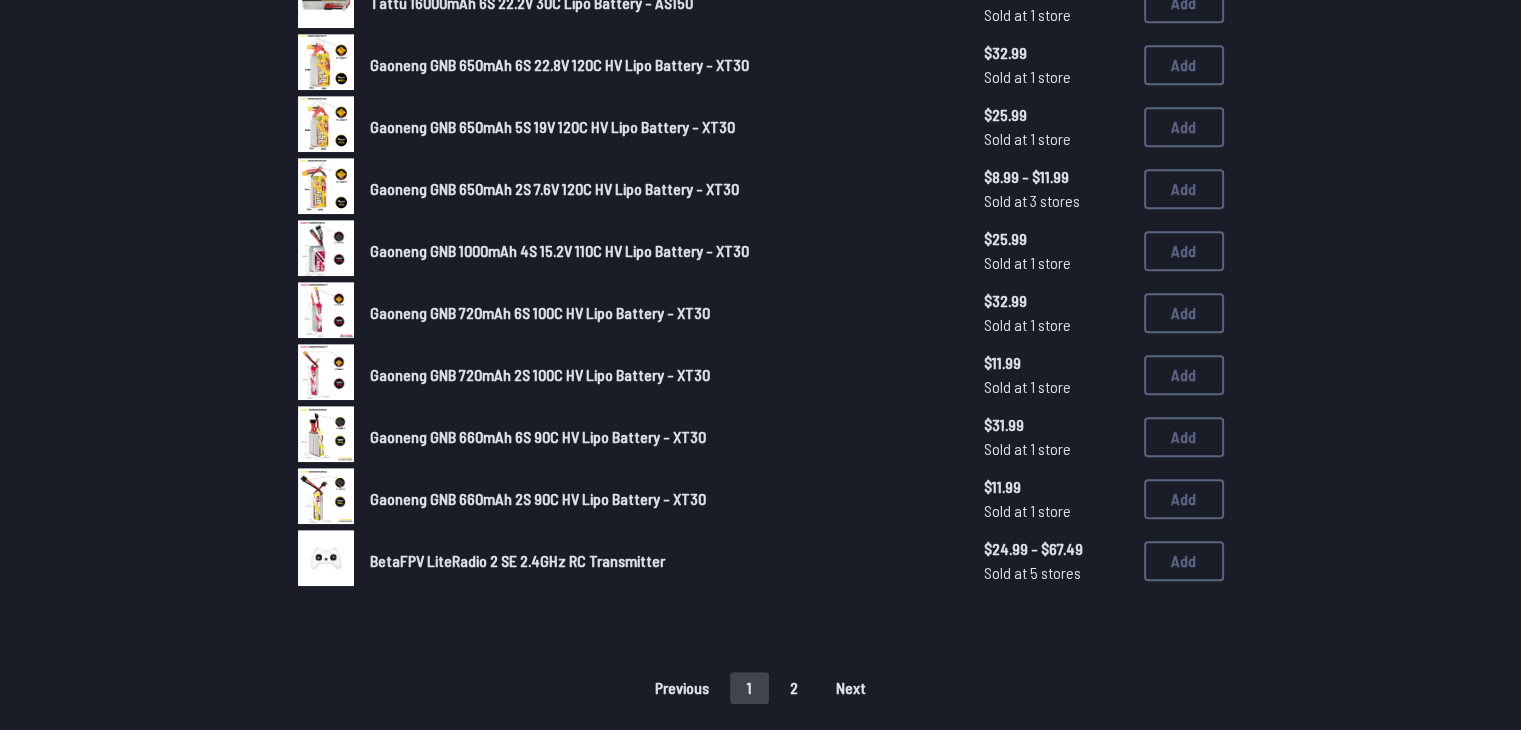 scroll, scrollTop: 995, scrollLeft: 0, axis: vertical 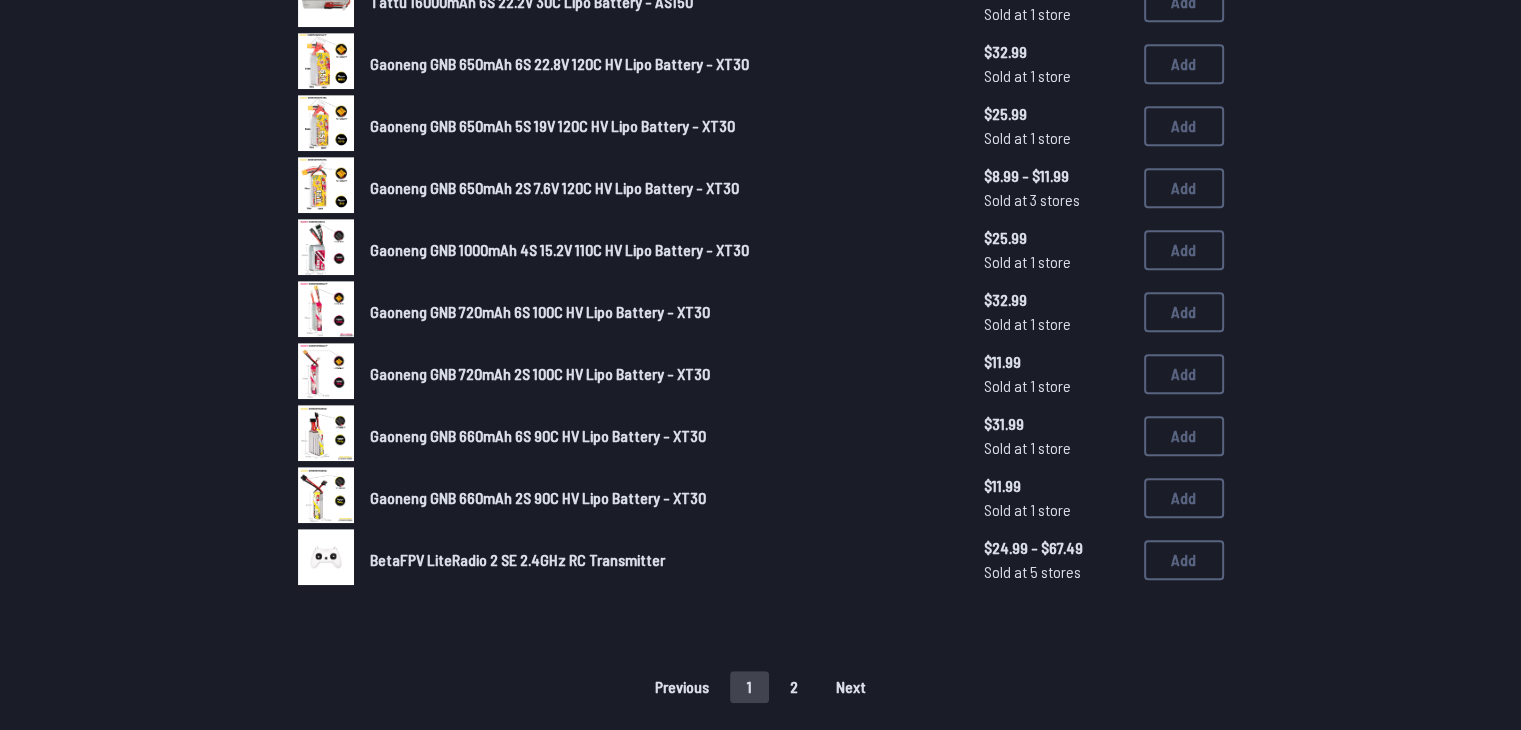 click on "2" at bounding box center [794, 687] 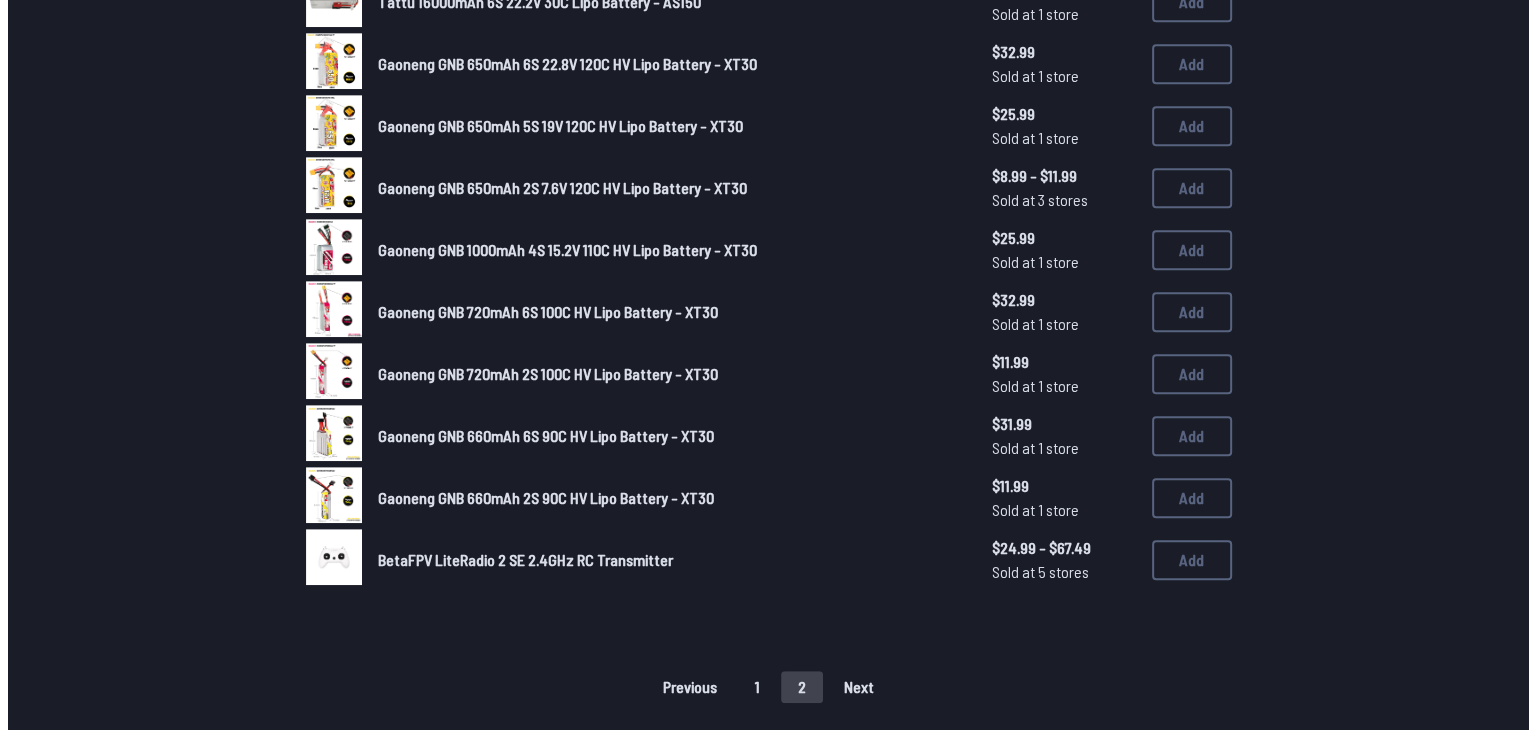 scroll, scrollTop: 0, scrollLeft: 0, axis: both 